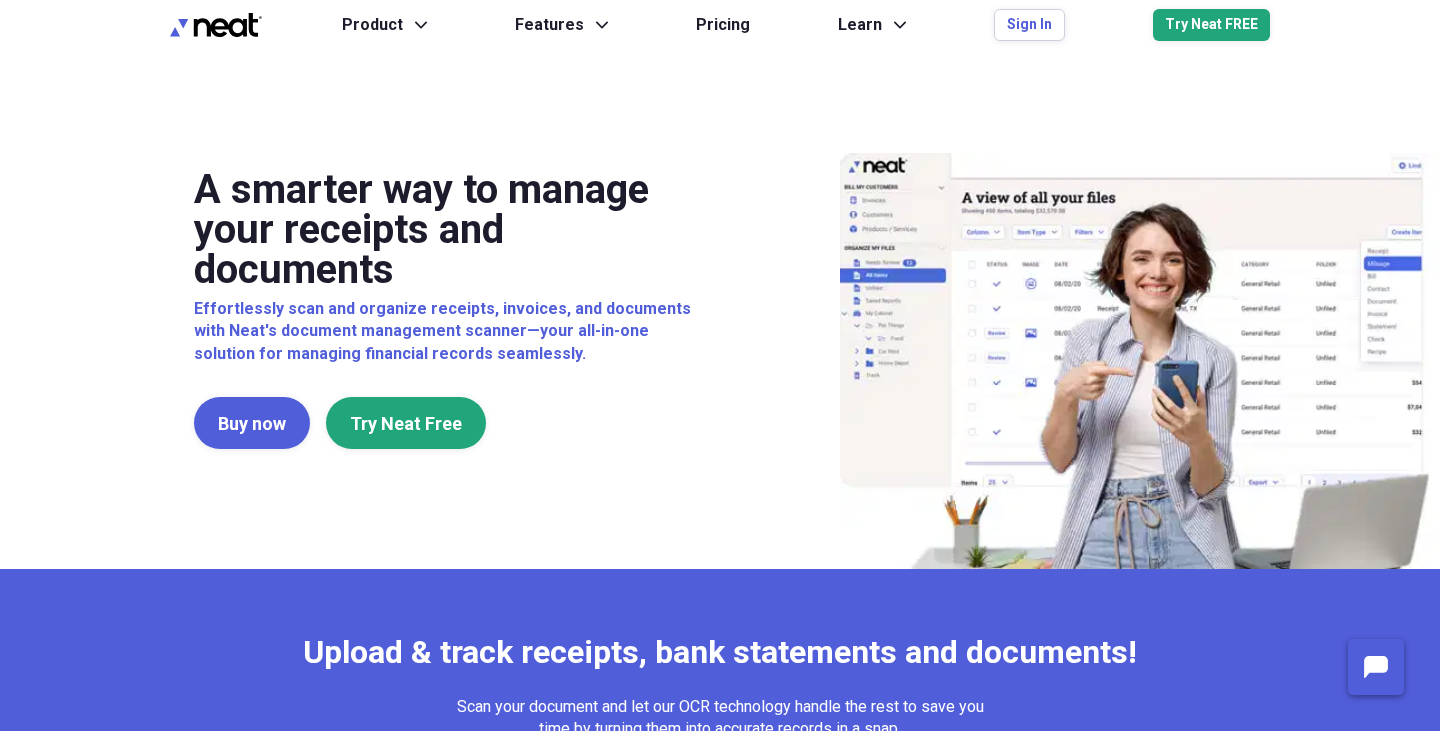 scroll, scrollTop: 0, scrollLeft: 0, axis: both 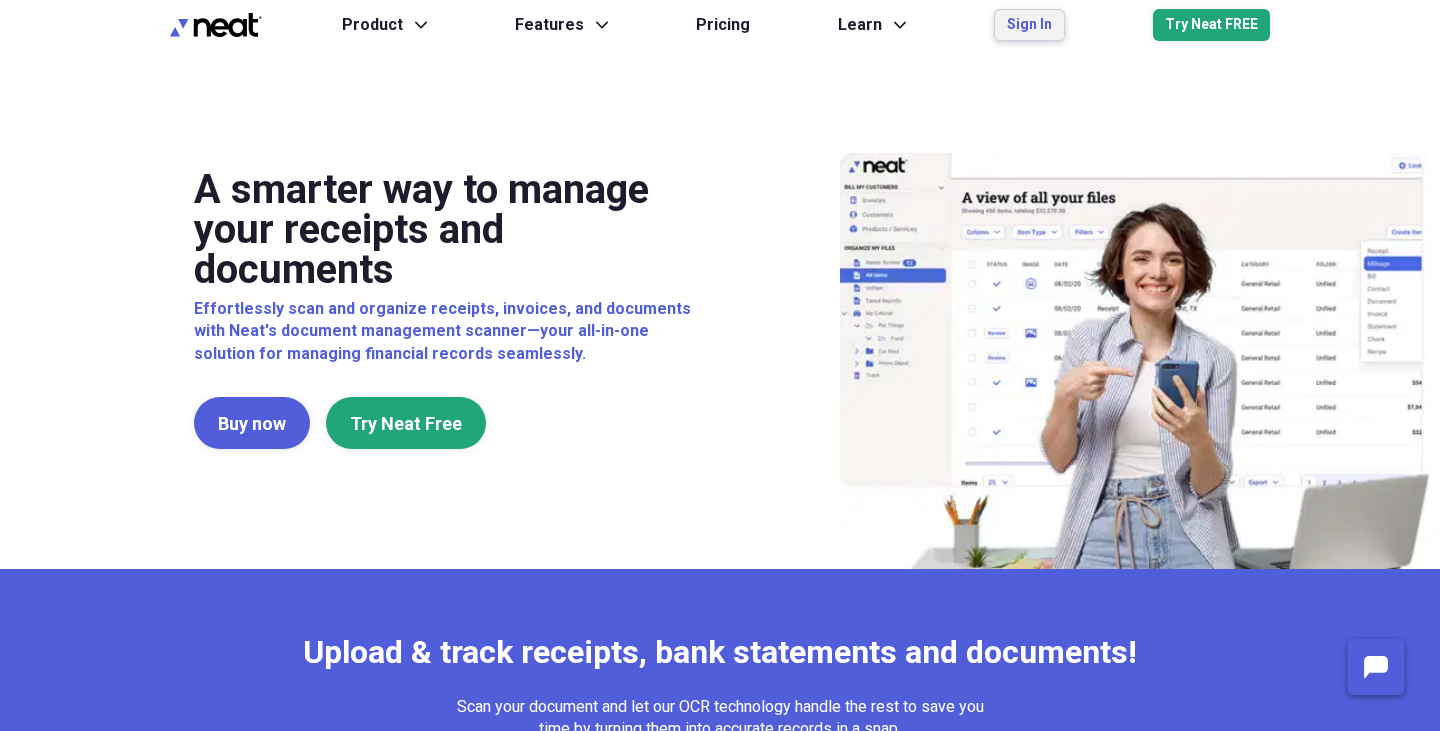 click on "Sign In" at bounding box center (1029, 25) 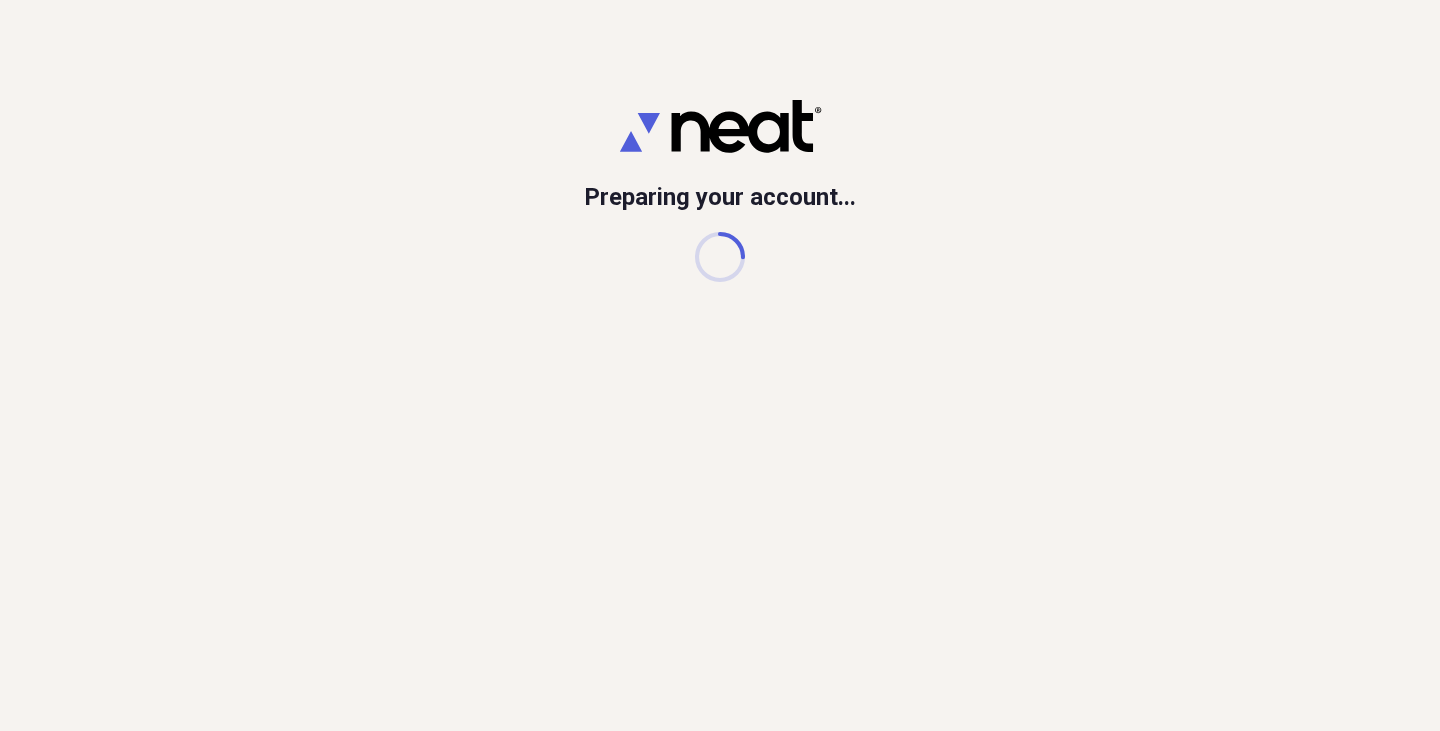 scroll, scrollTop: 0, scrollLeft: 0, axis: both 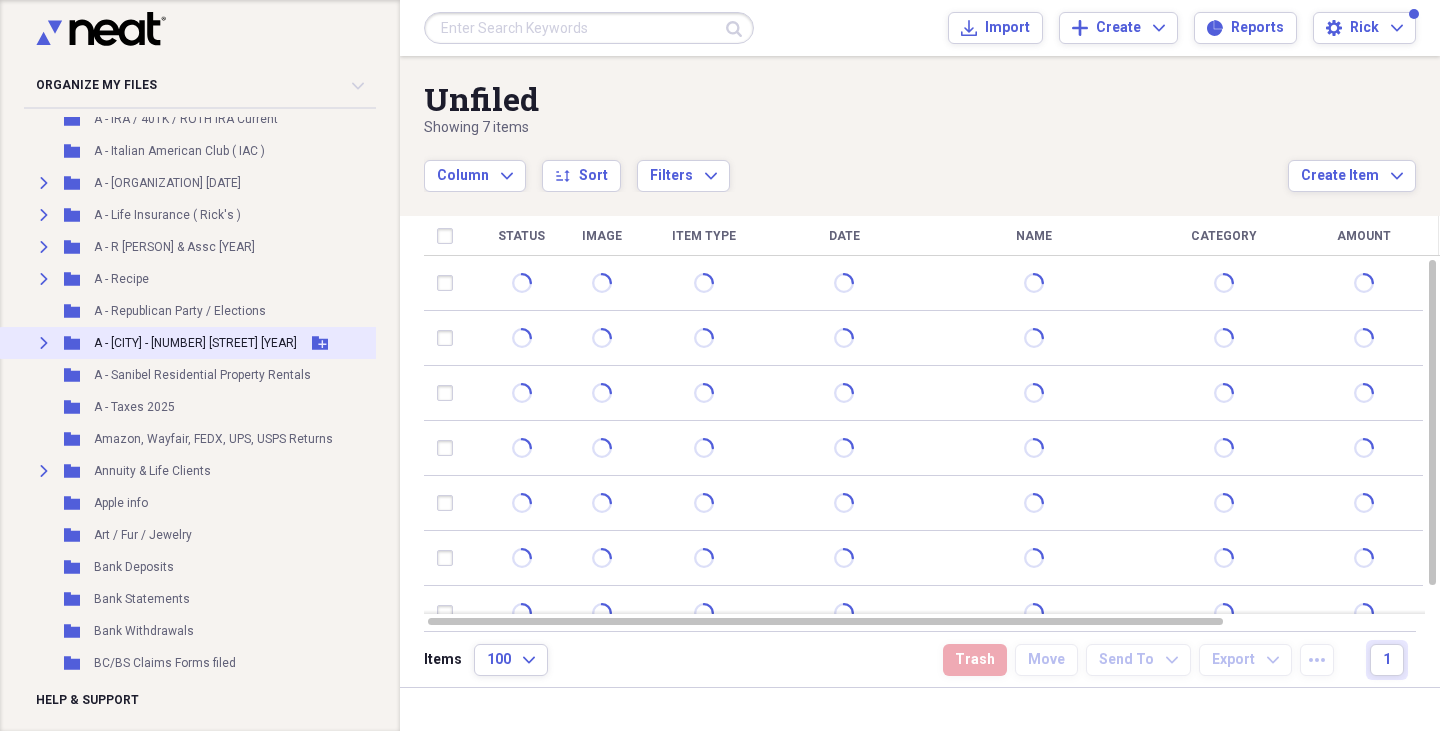 click on "Expand" 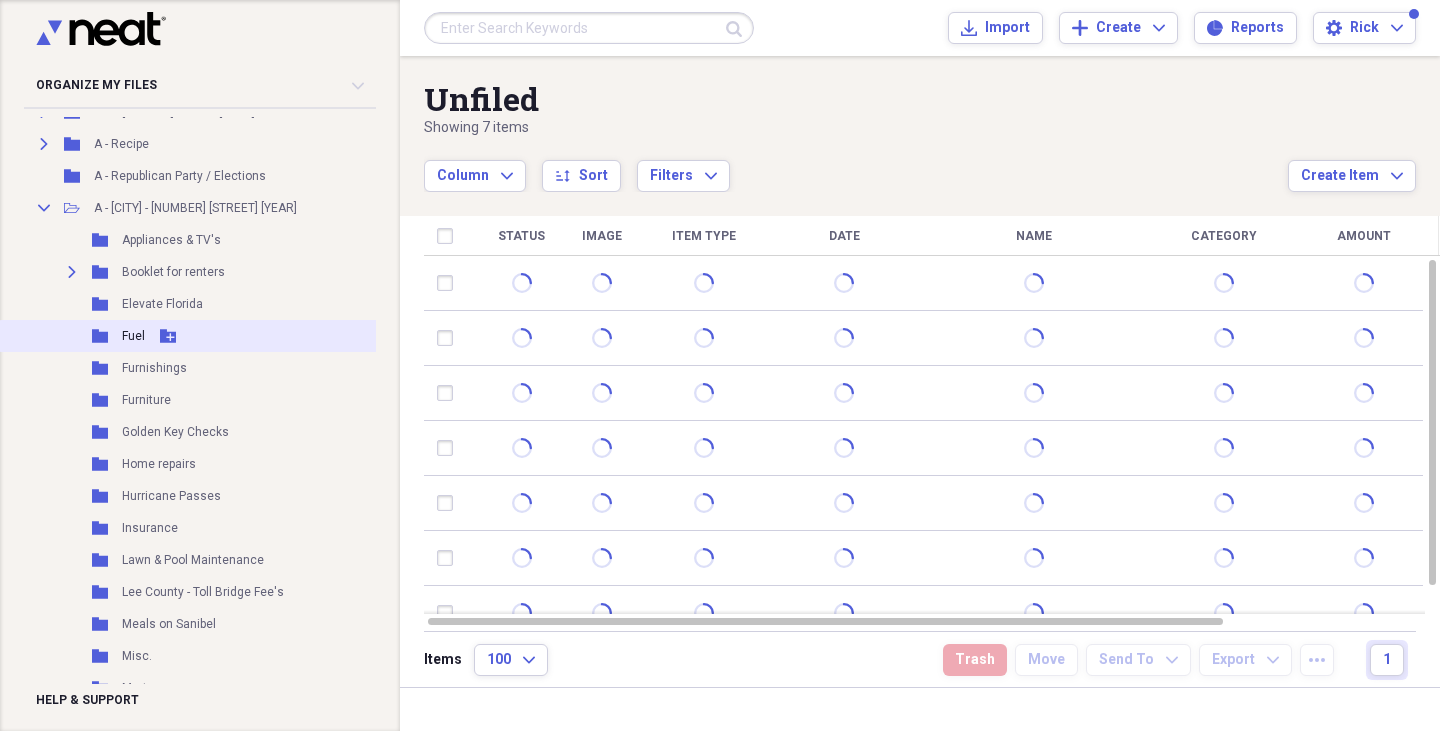 scroll, scrollTop: 642, scrollLeft: 0, axis: vertical 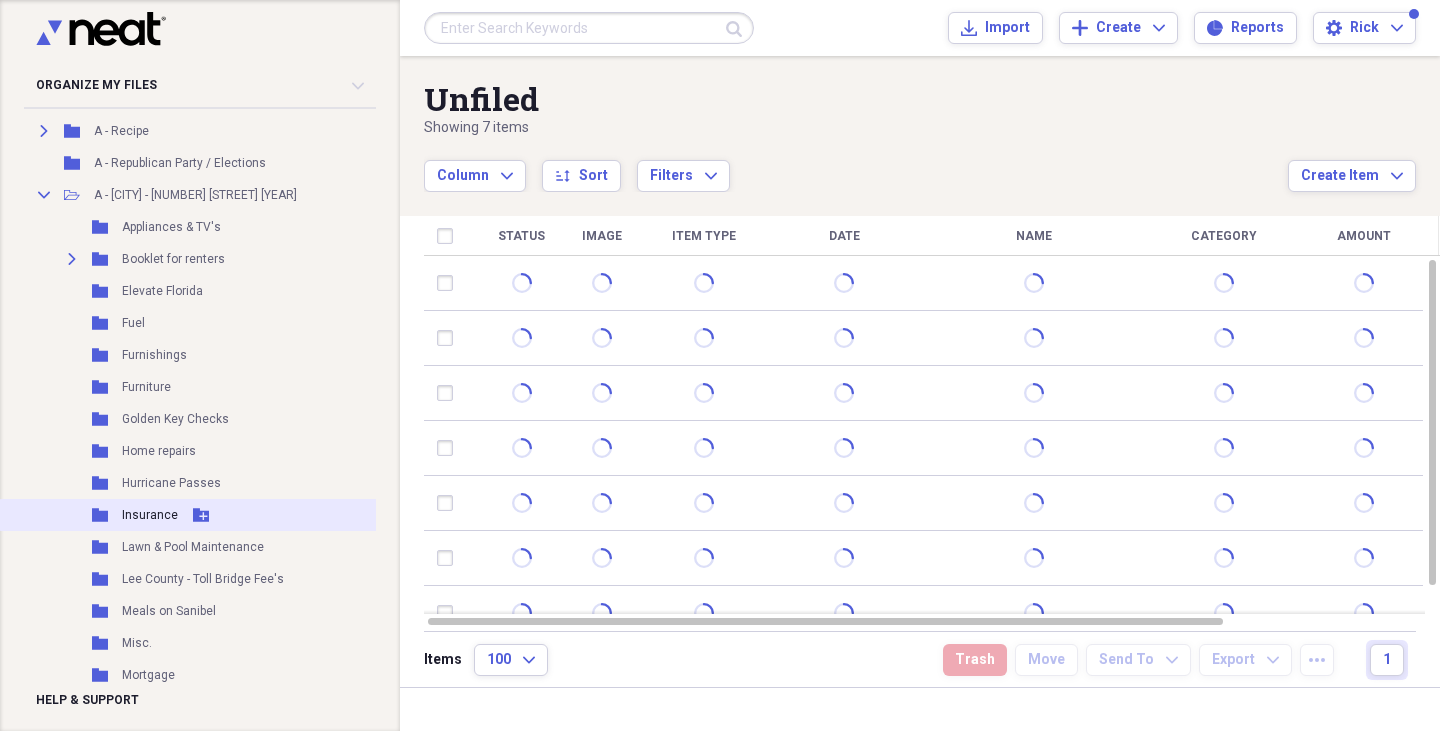 click on "Insurance" at bounding box center (150, 515) 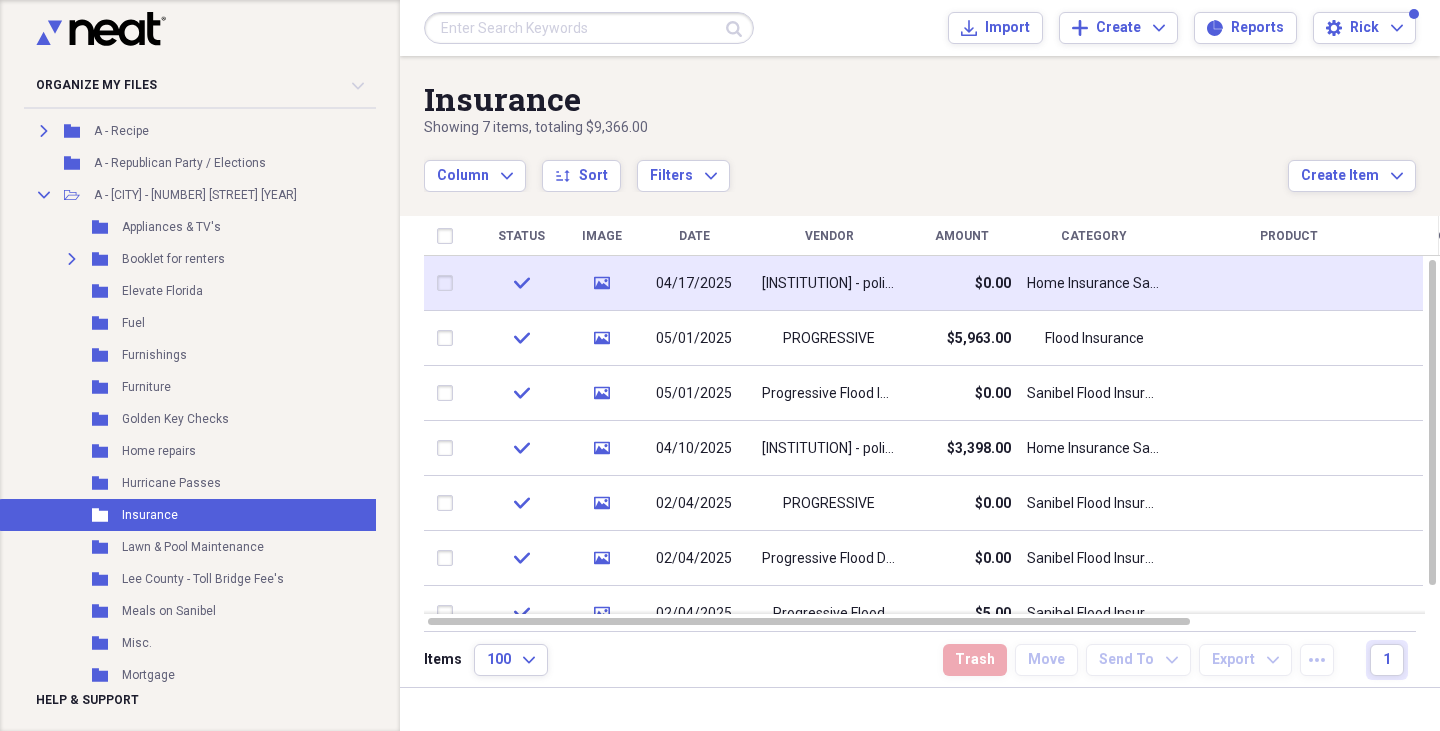 click on "check" at bounding box center (521, 283) 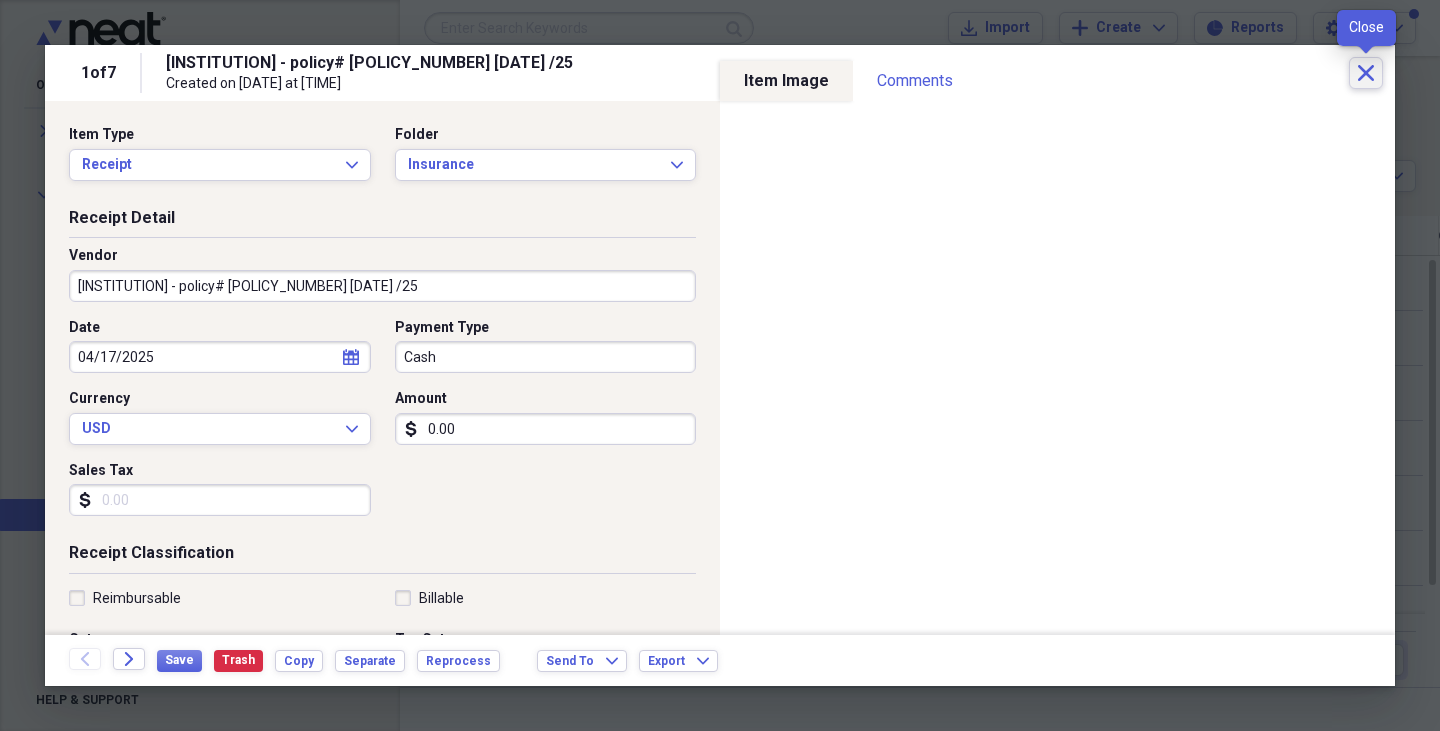 click on "Close" 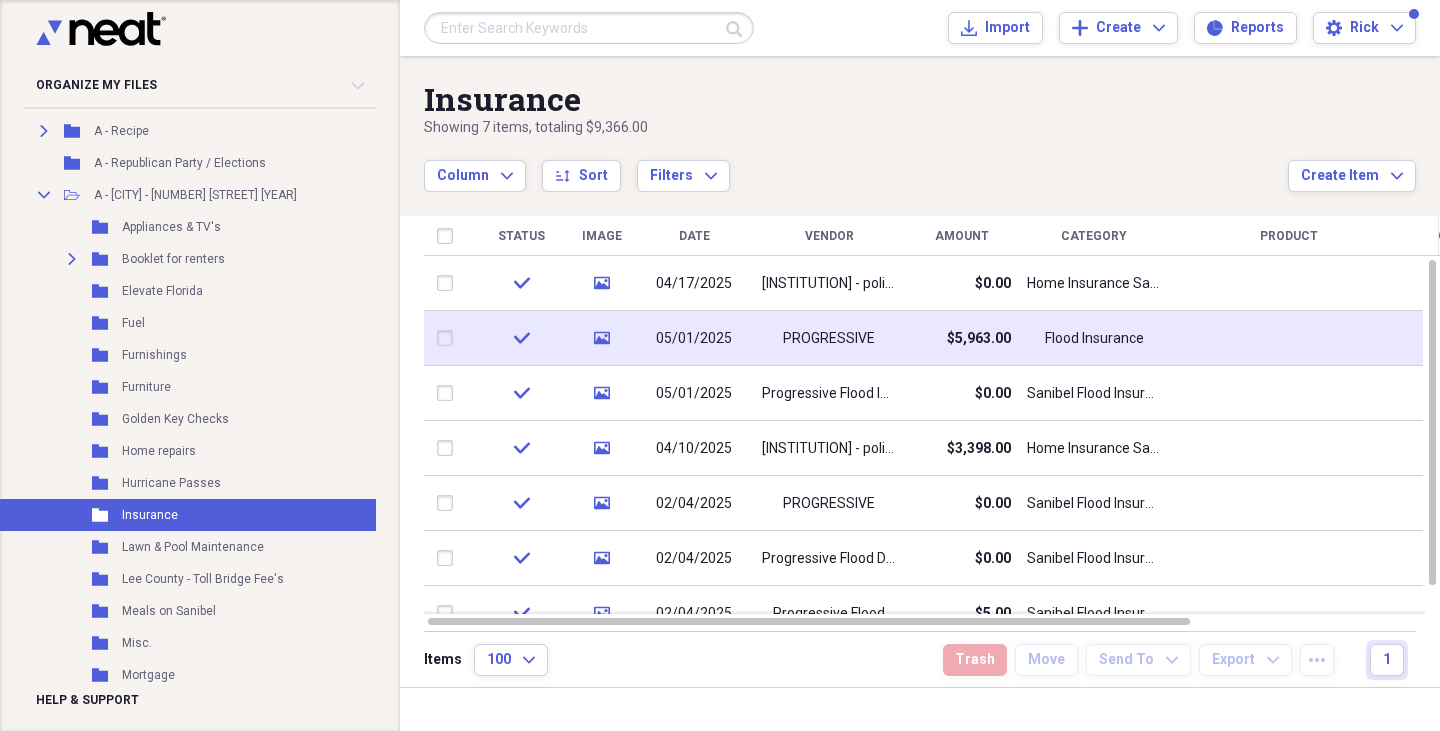 click on "check" at bounding box center (521, 338) 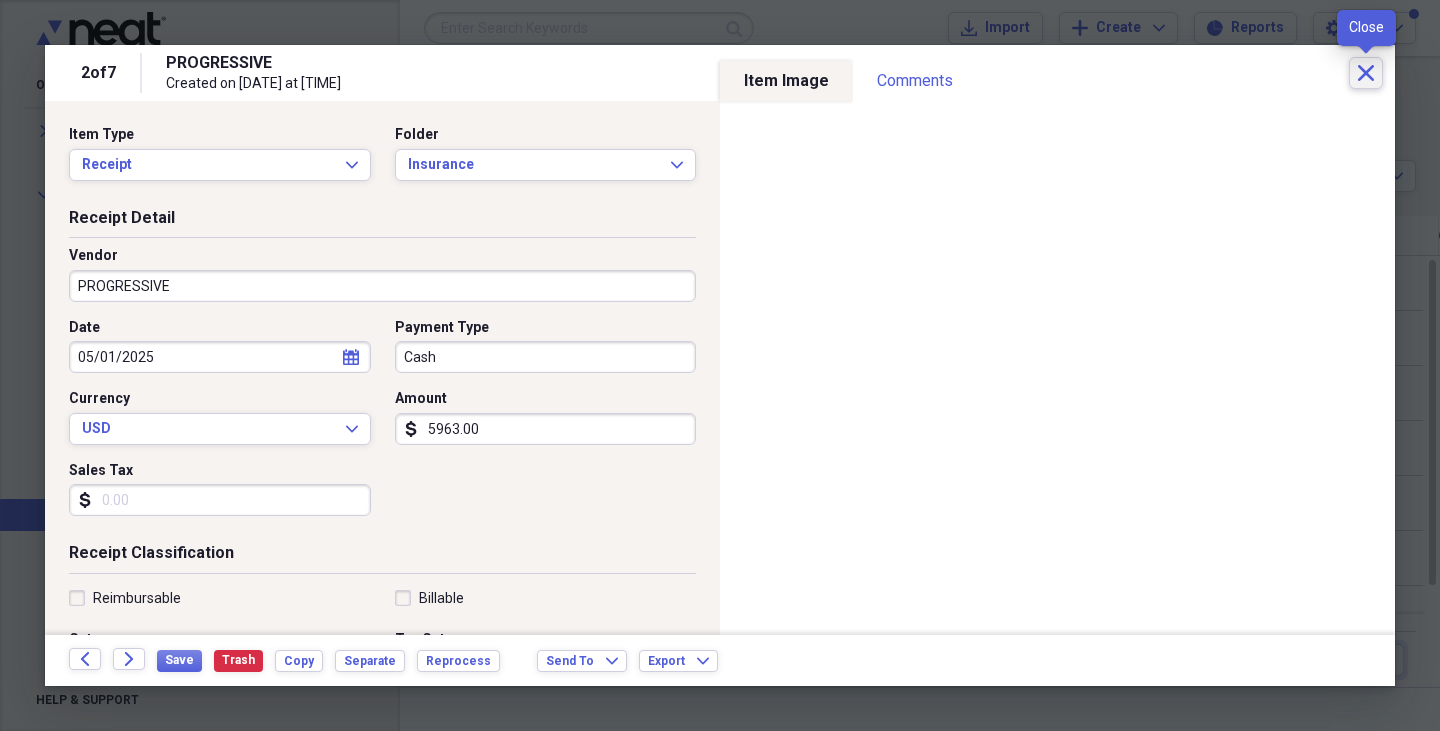 click on "Close" 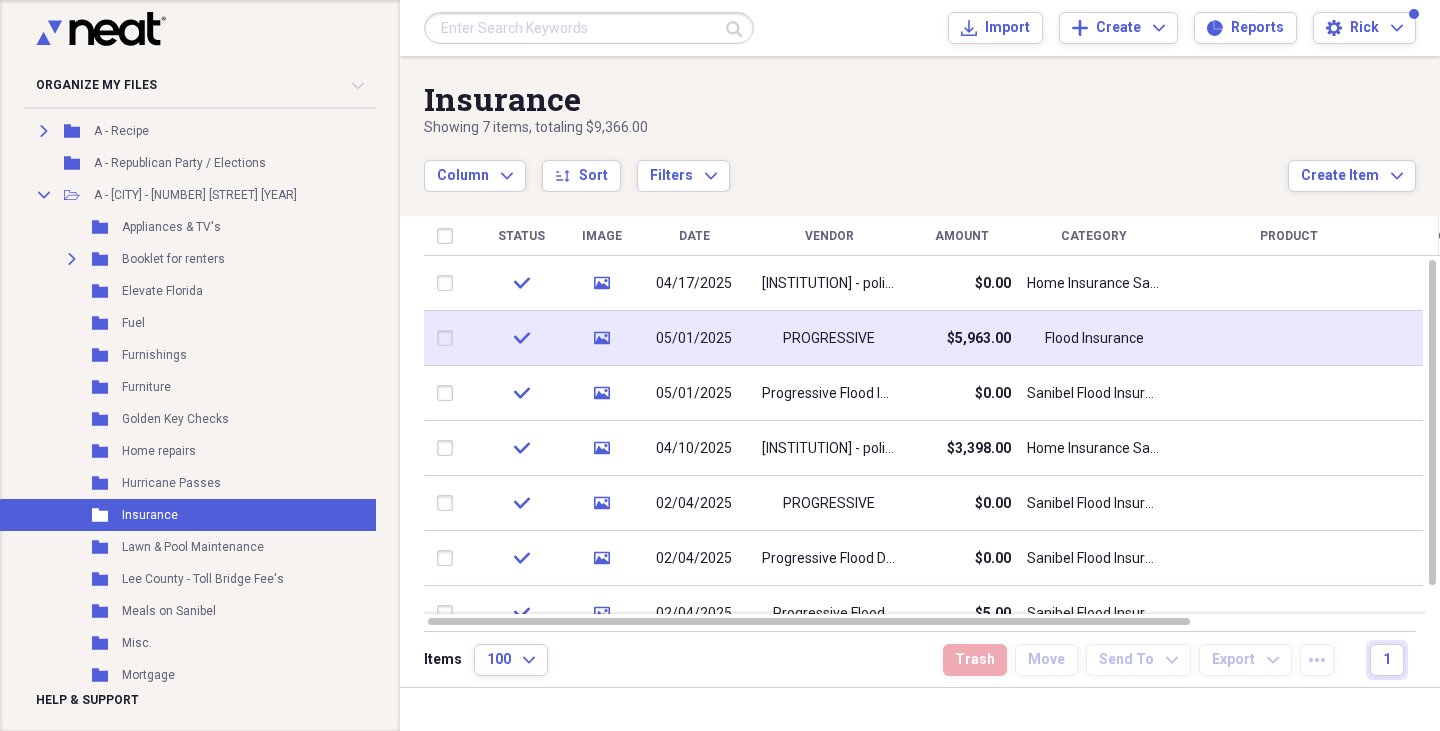 click on "check" at bounding box center (521, 338) 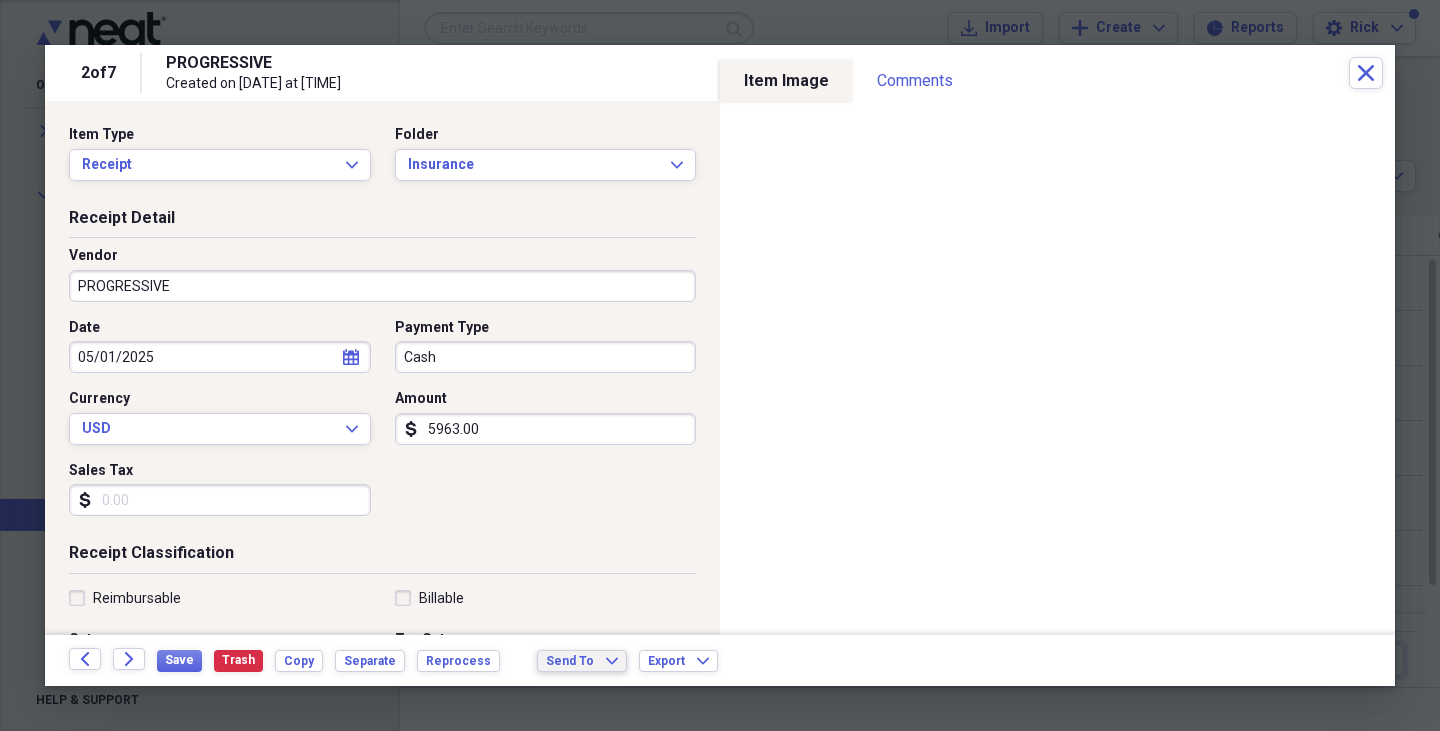 click on "Send To" at bounding box center [570, 661] 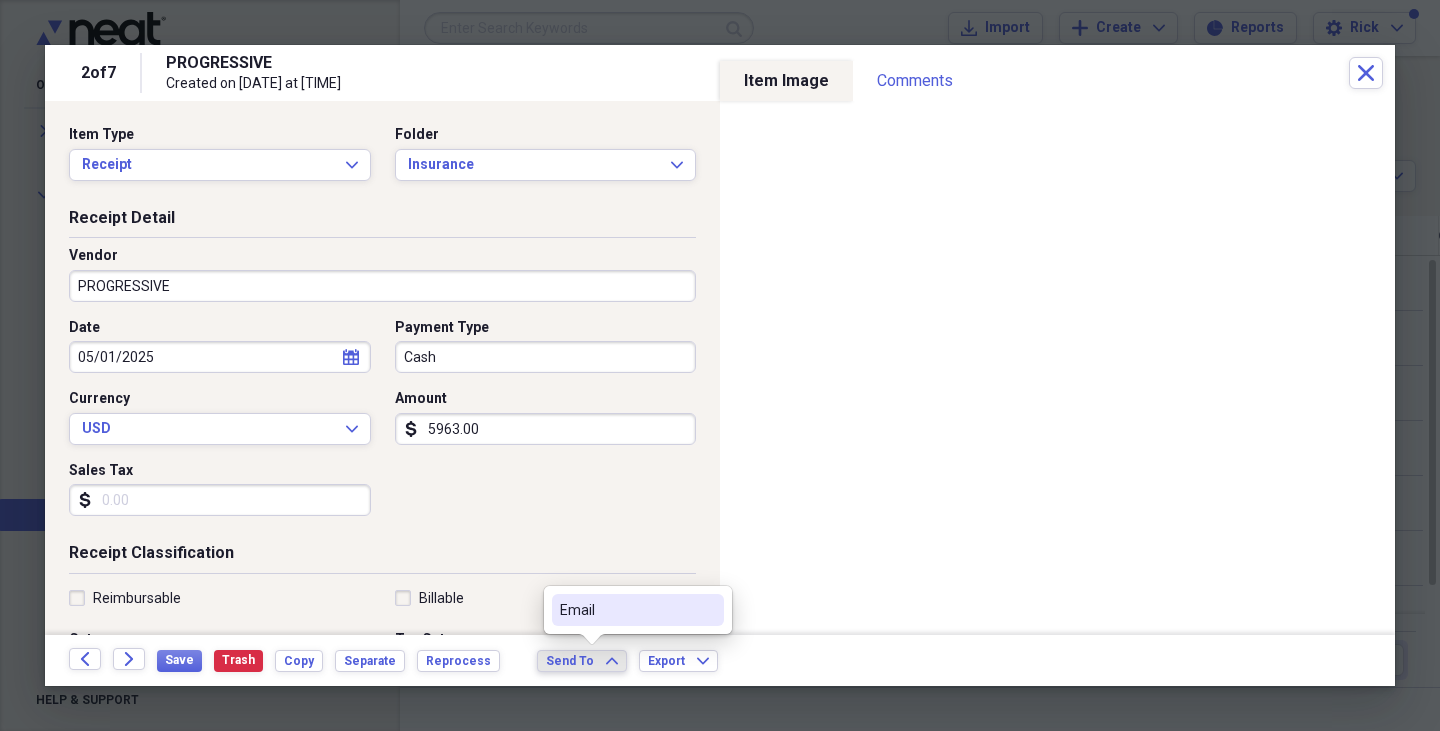 click on "Email" at bounding box center (626, 610) 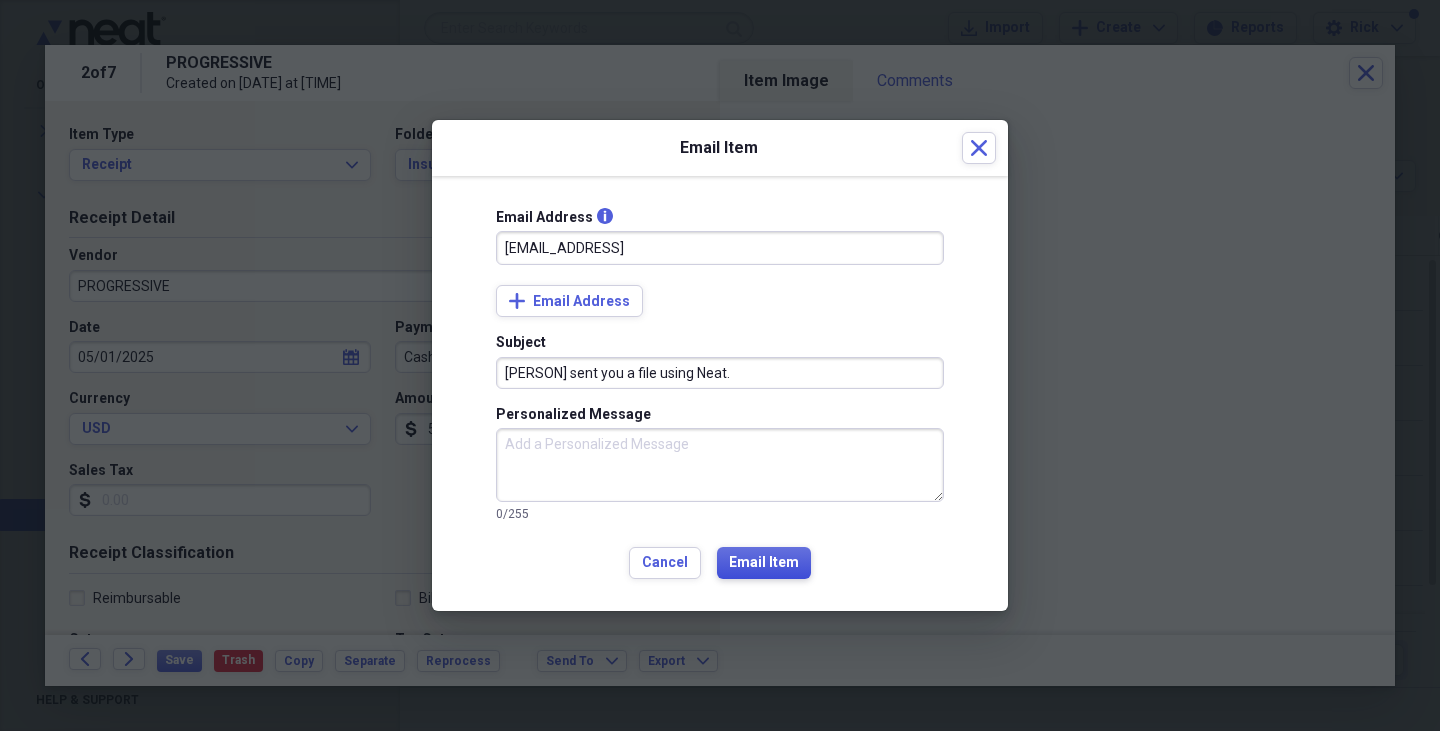 type on "[EMAIL_ADDRESS]" 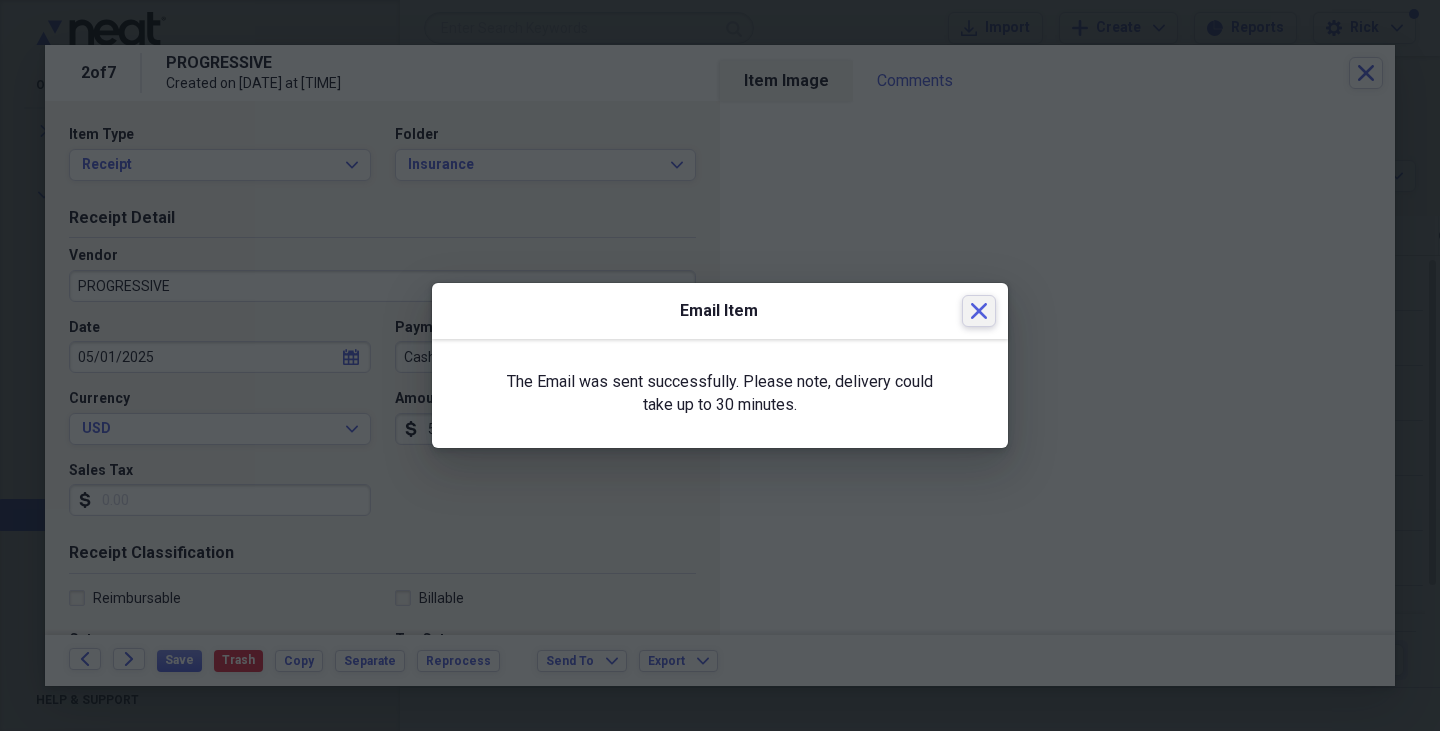 click 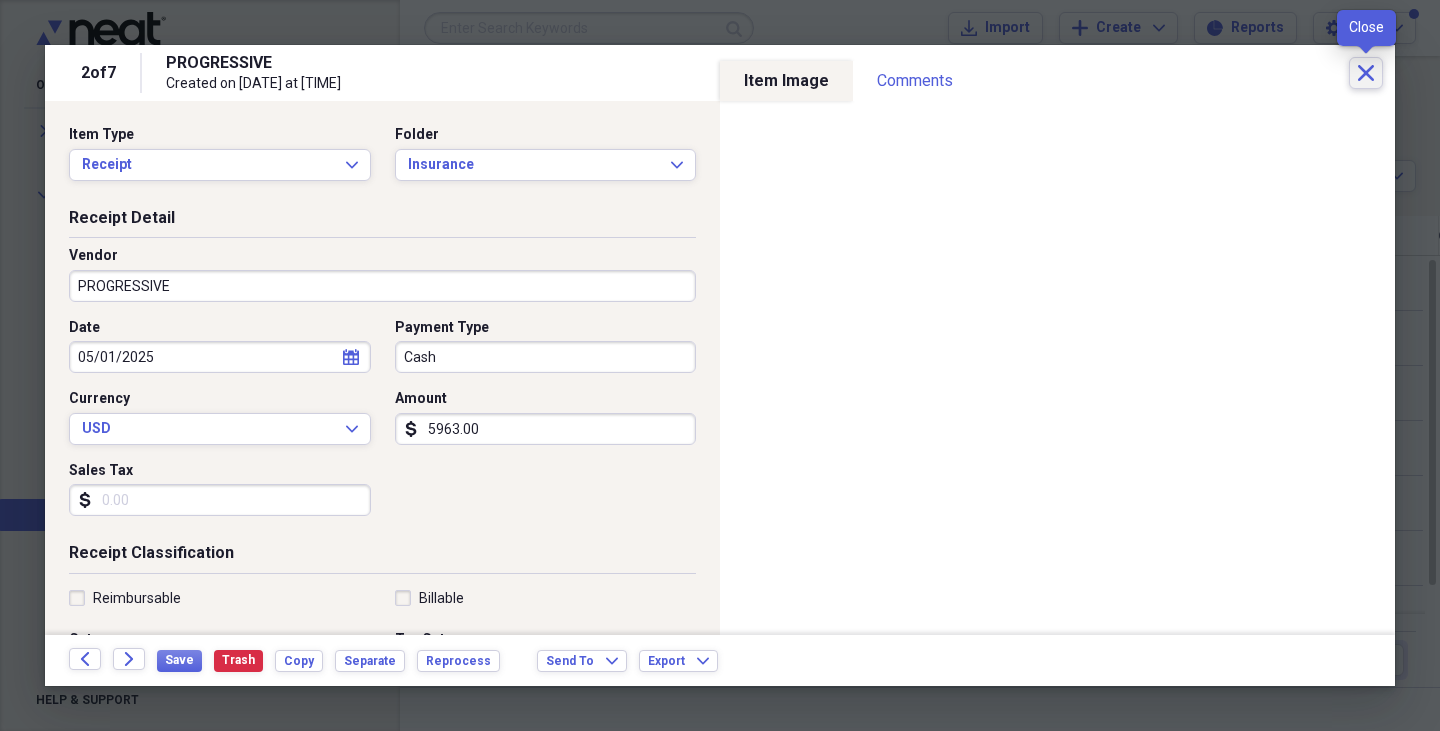 click on "Close" 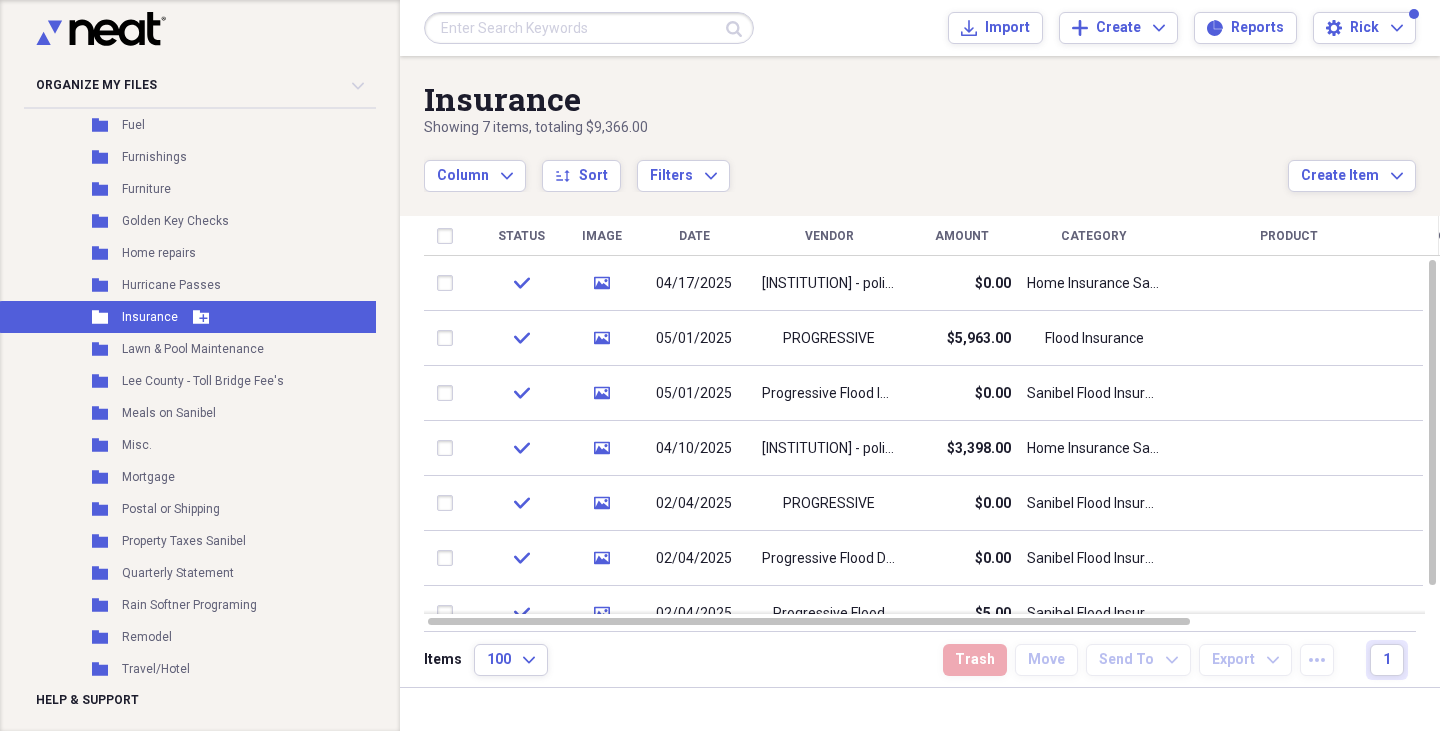 scroll, scrollTop: 844, scrollLeft: 0, axis: vertical 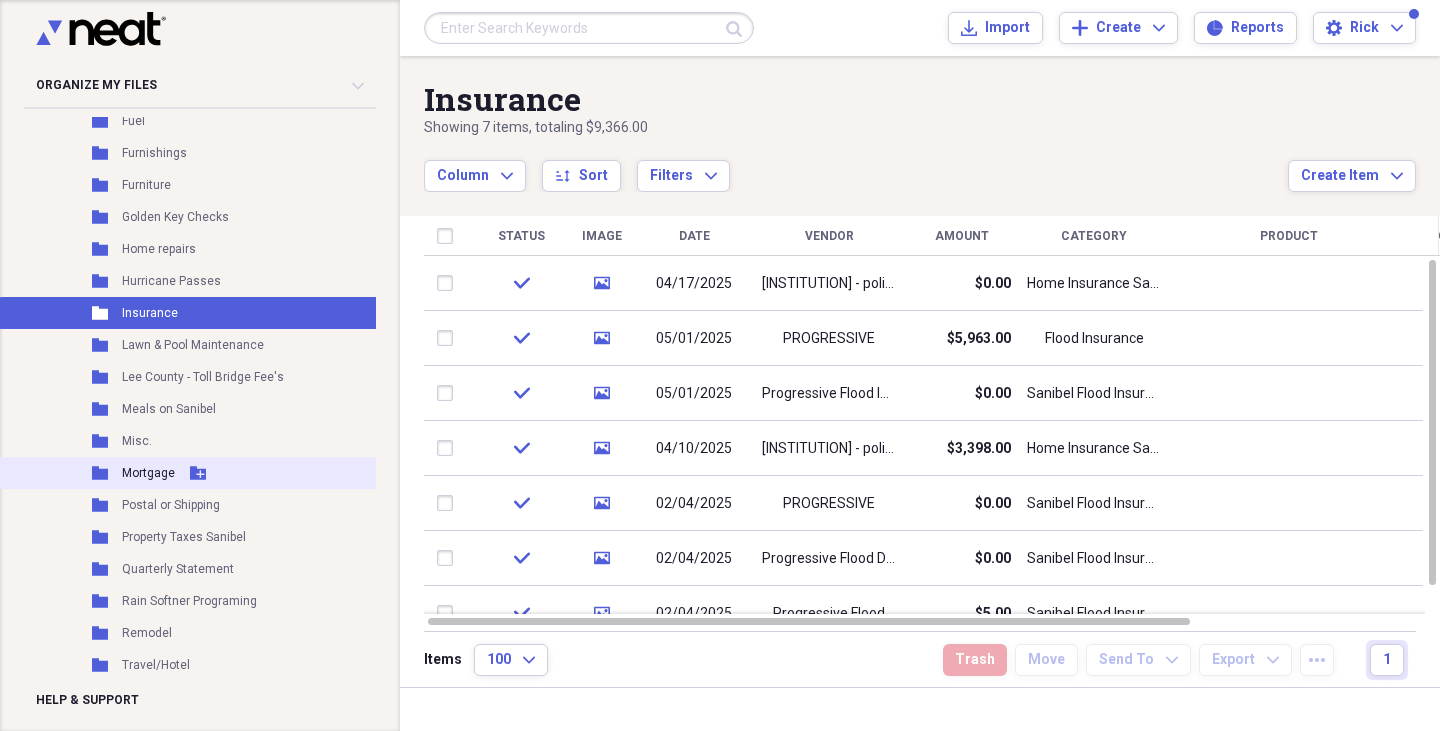 click on "Mortgage" at bounding box center [148, 473] 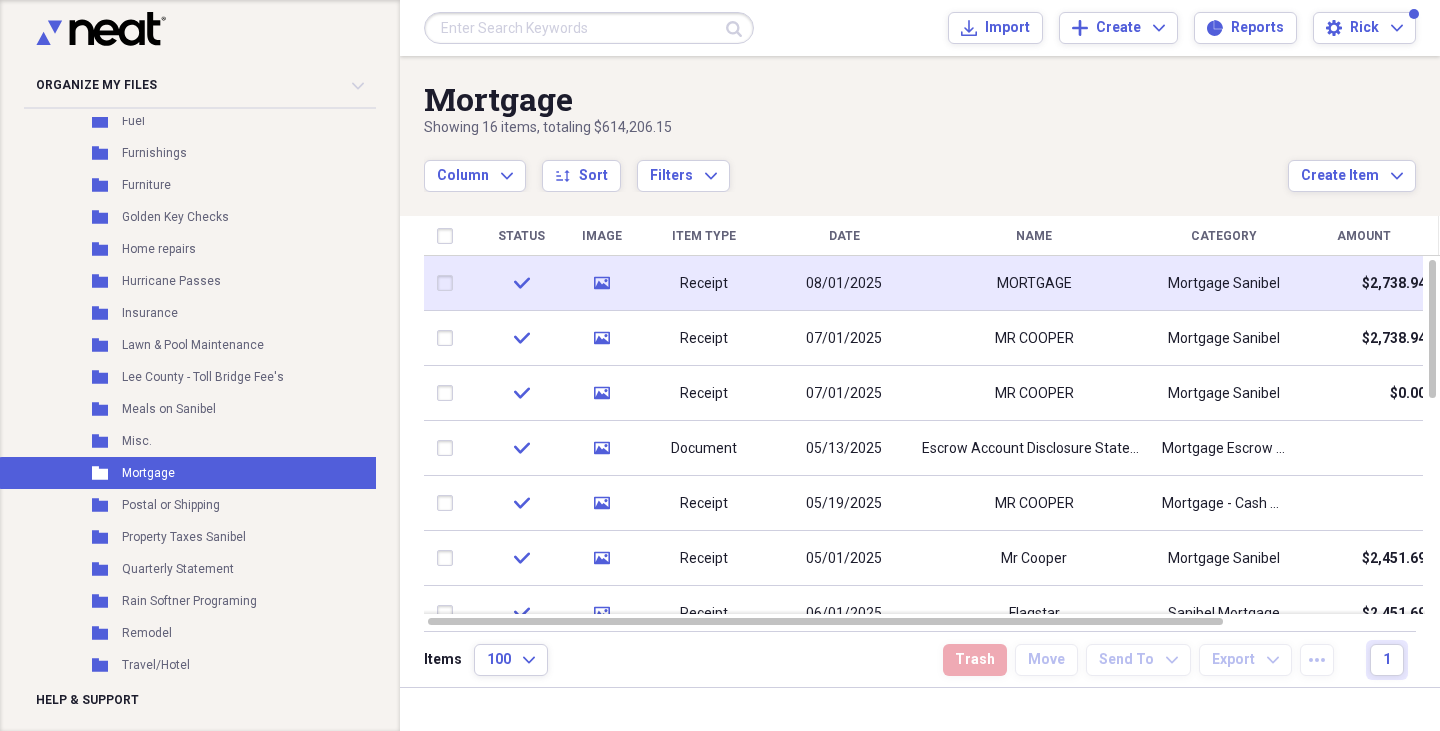 click on "check" at bounding box center [521, 283] 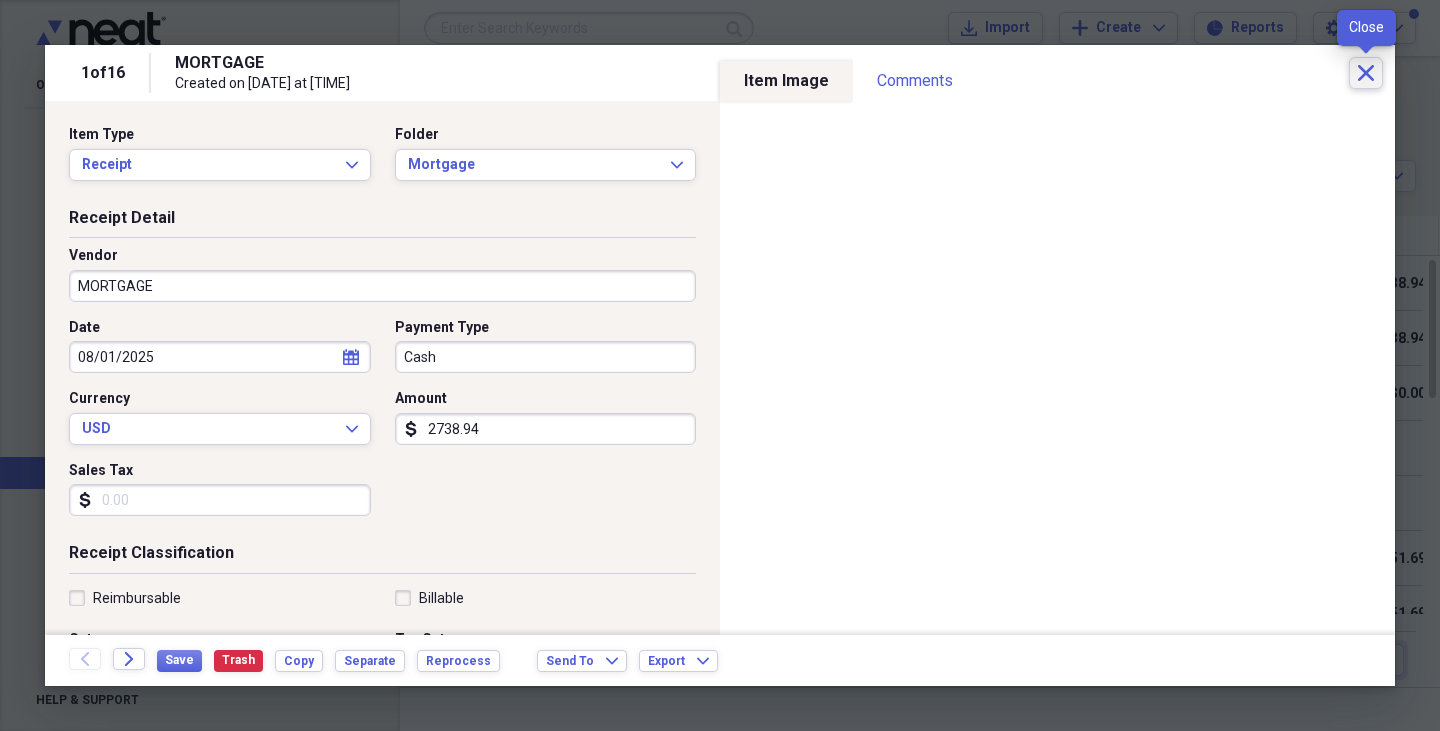 click on "Close" 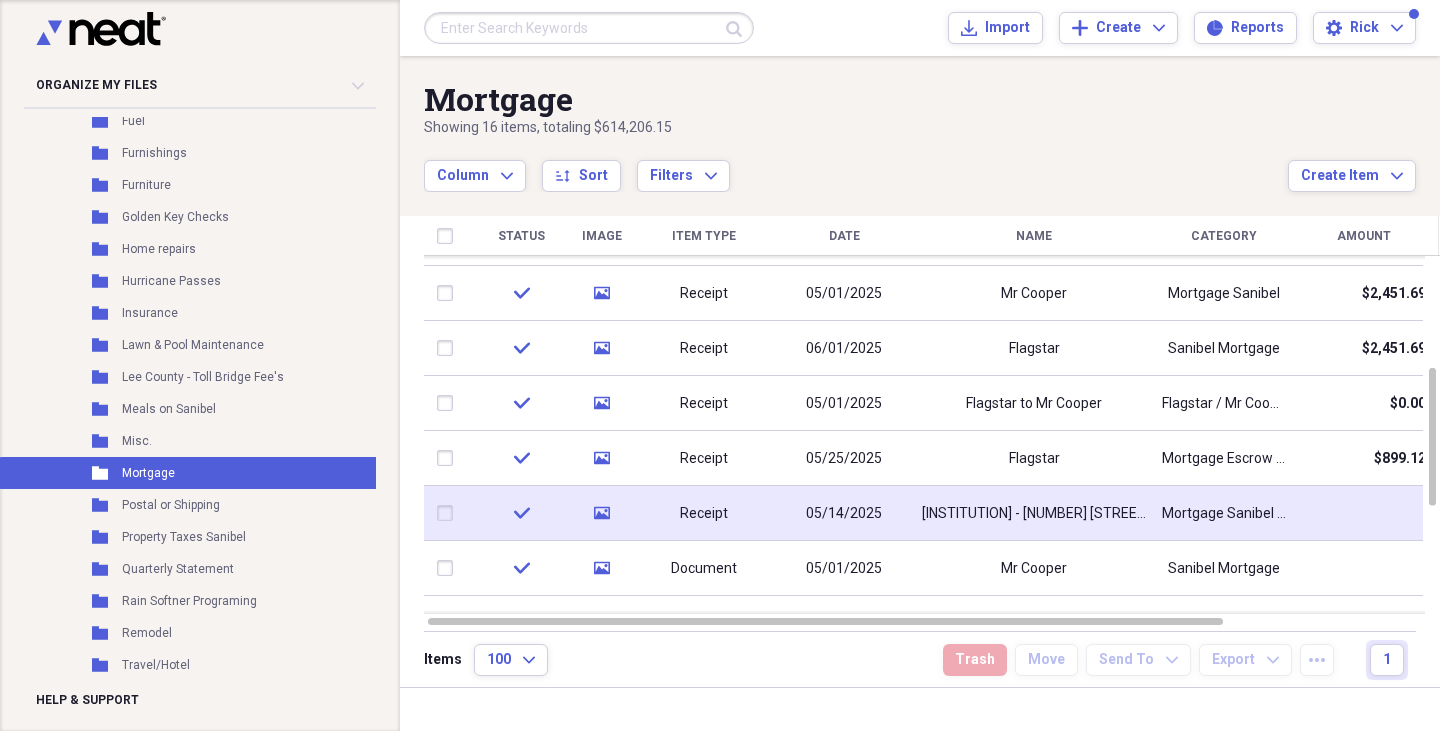 click on "check" at bounding box center [521, 513] 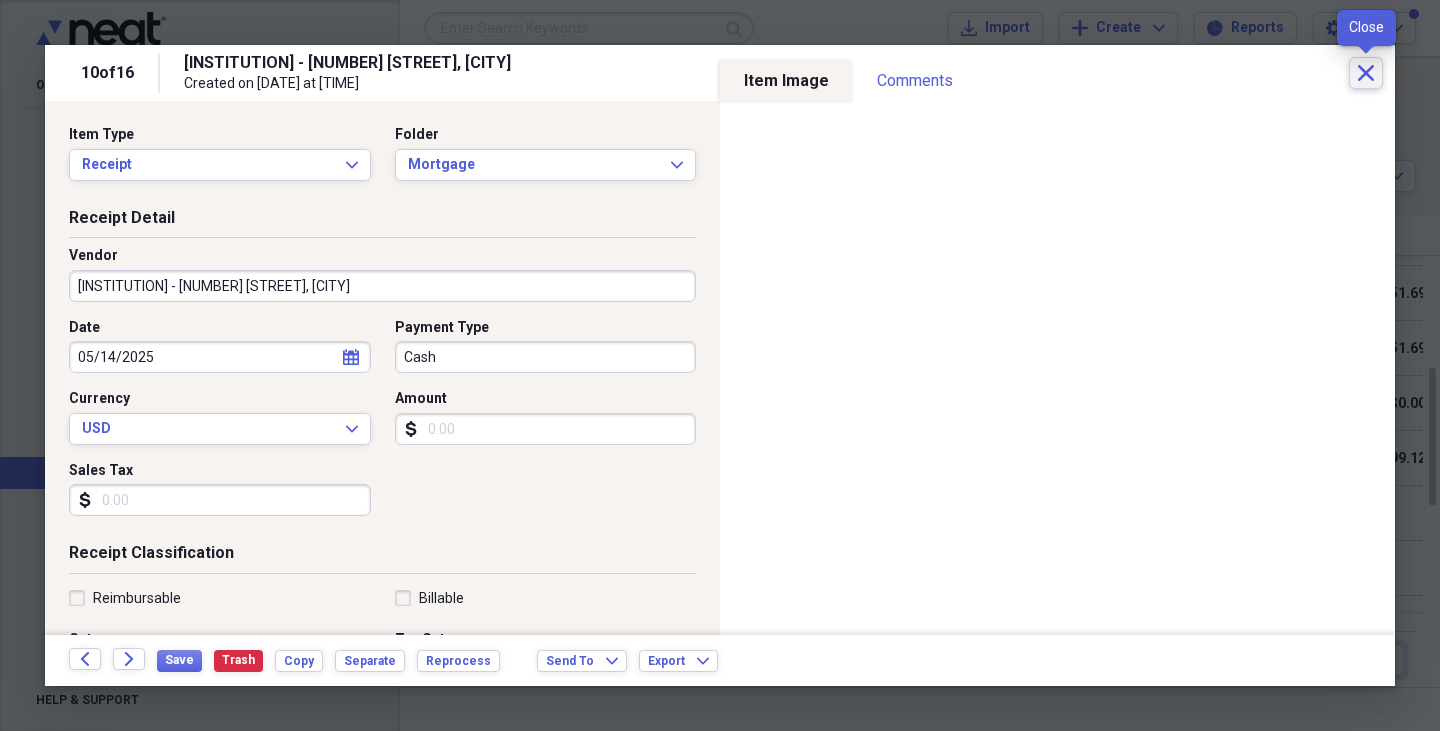 click 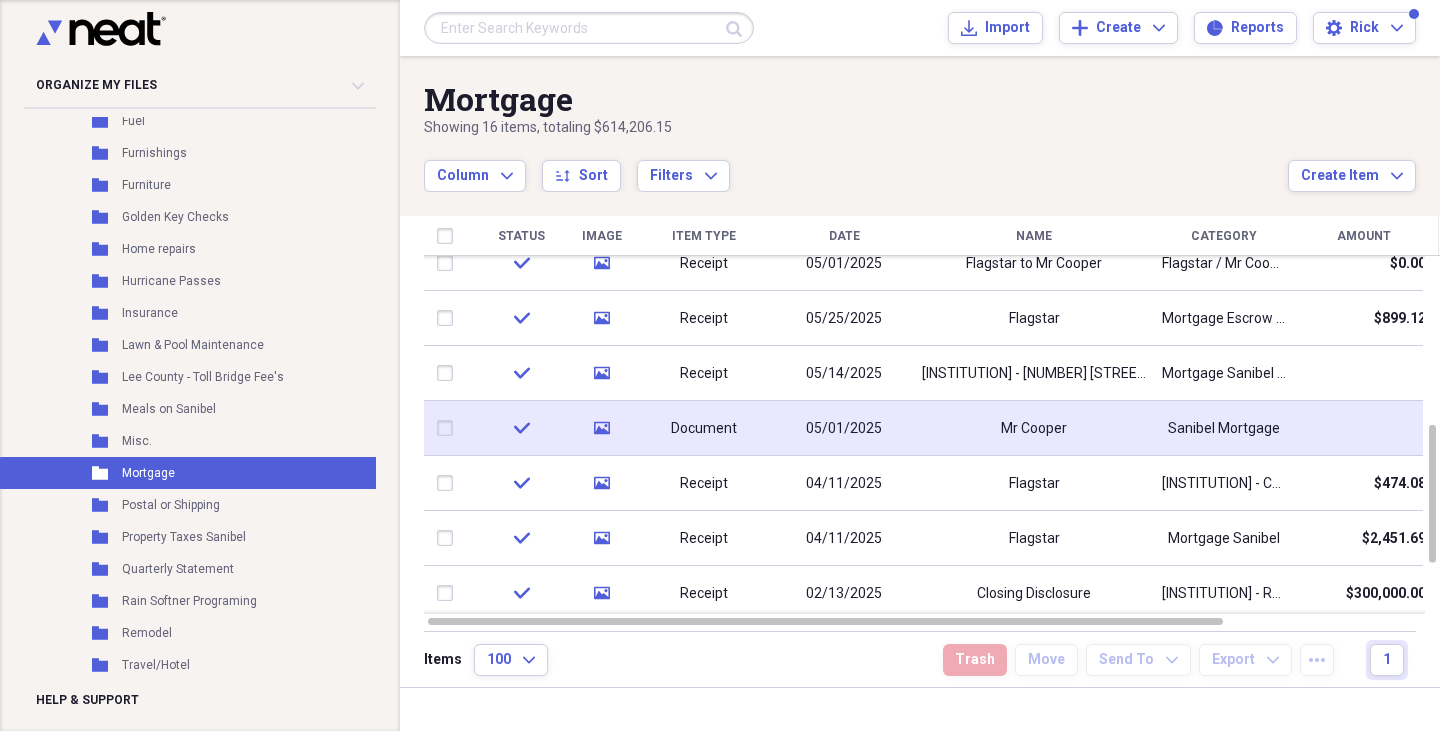 click on "check" at bounding box center [521, 428] 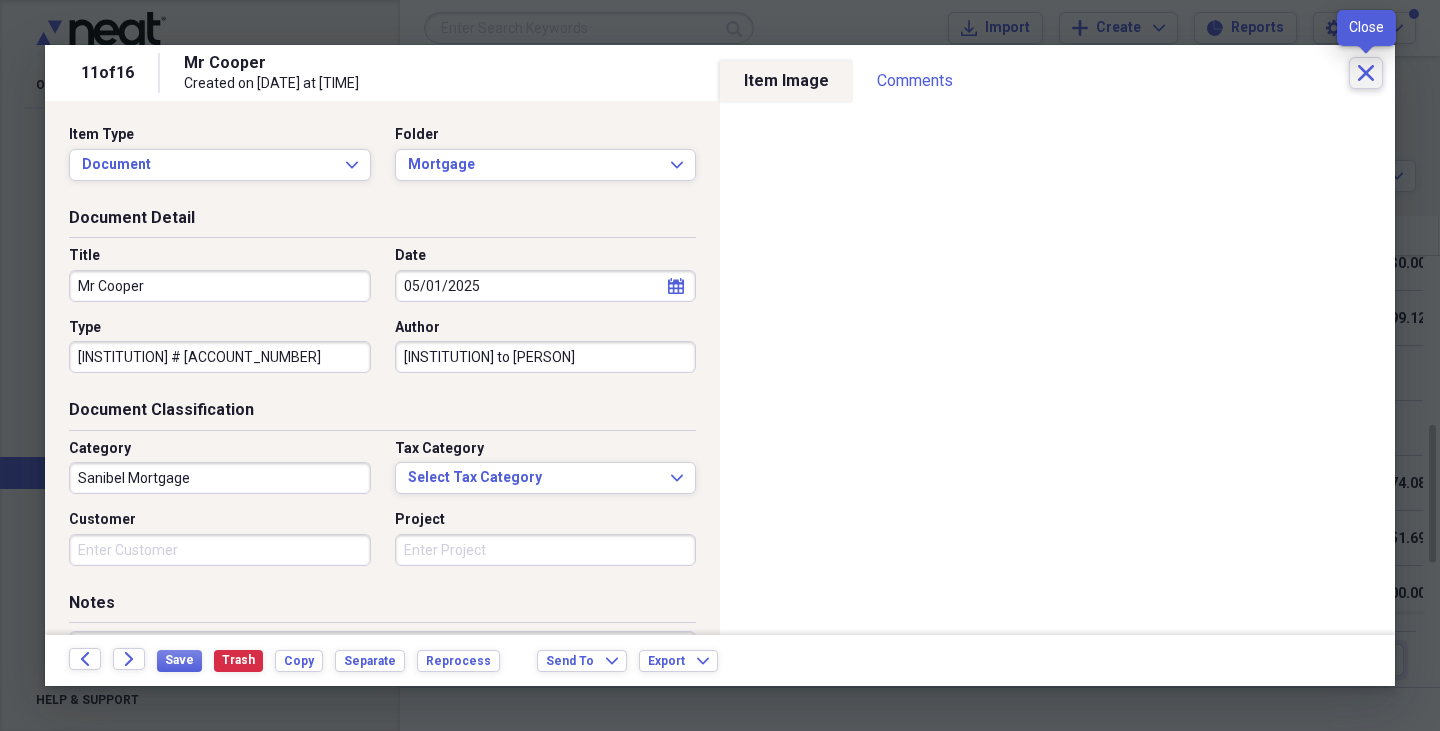 click on "Close" 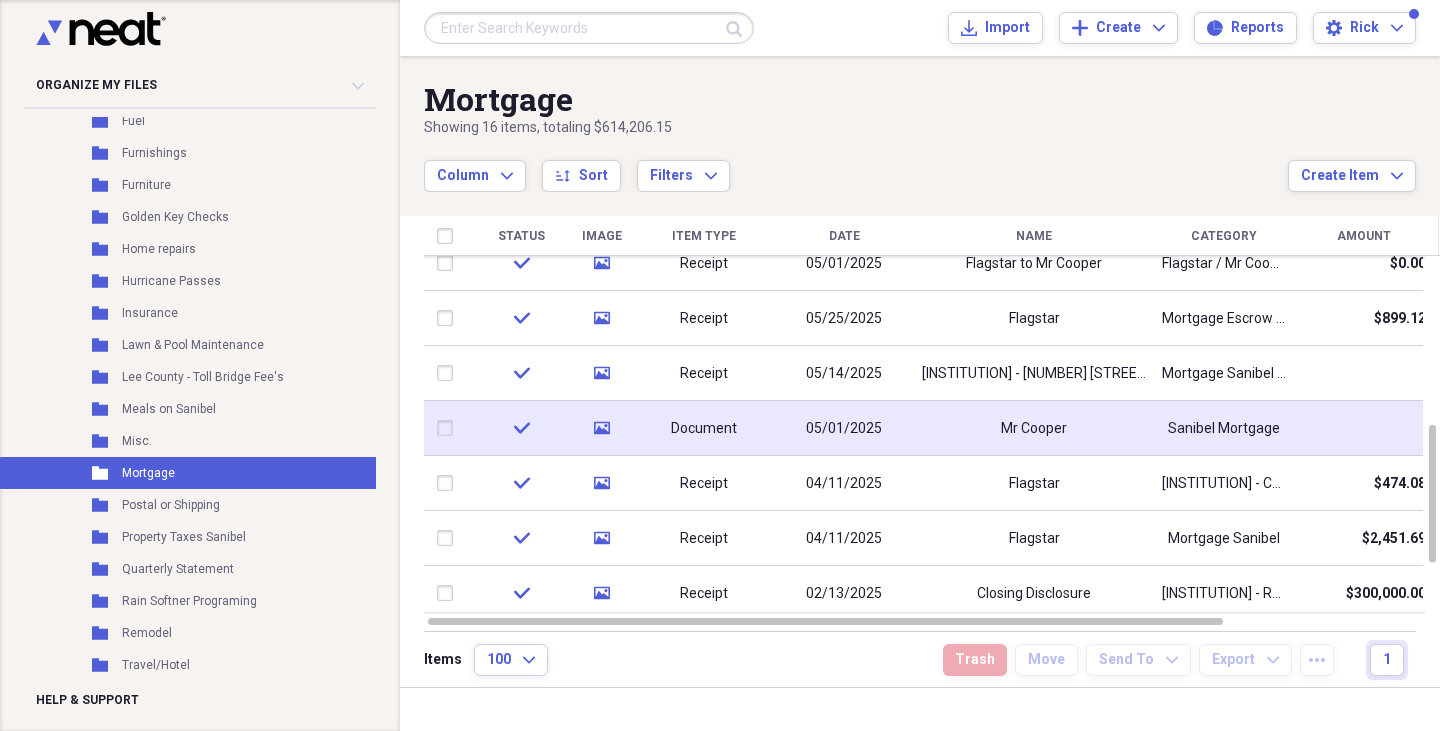 click on "check" at bounding box center [521, 428] 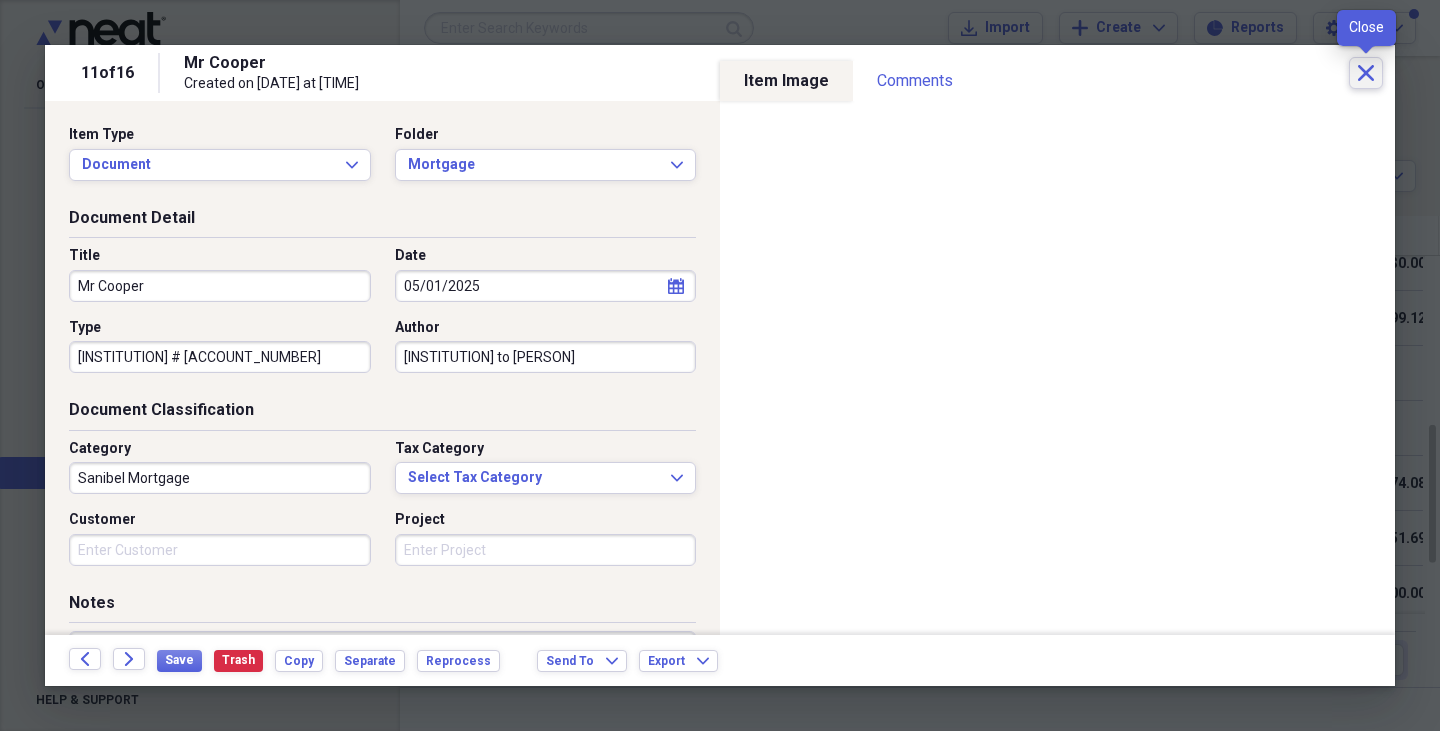 click 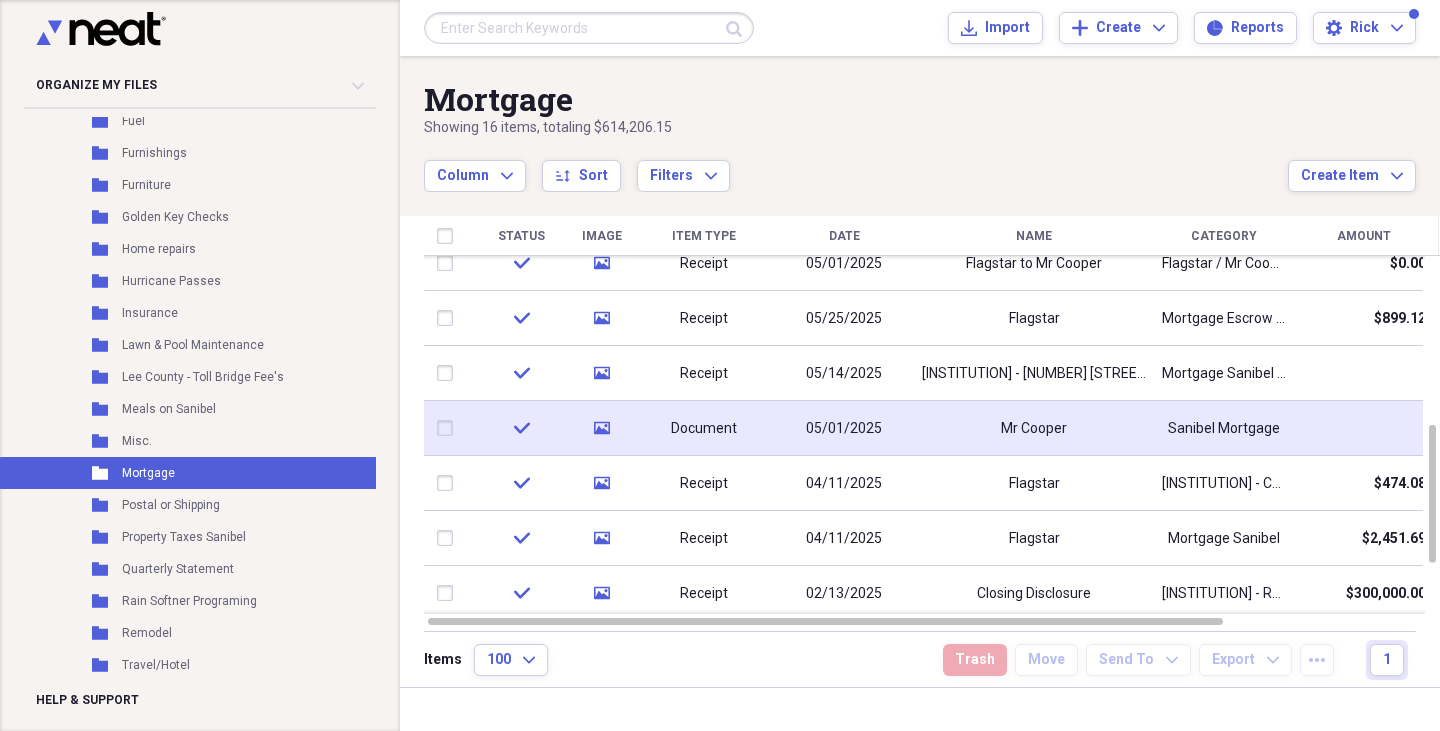 click on "check" at bounding box center [521, 428] 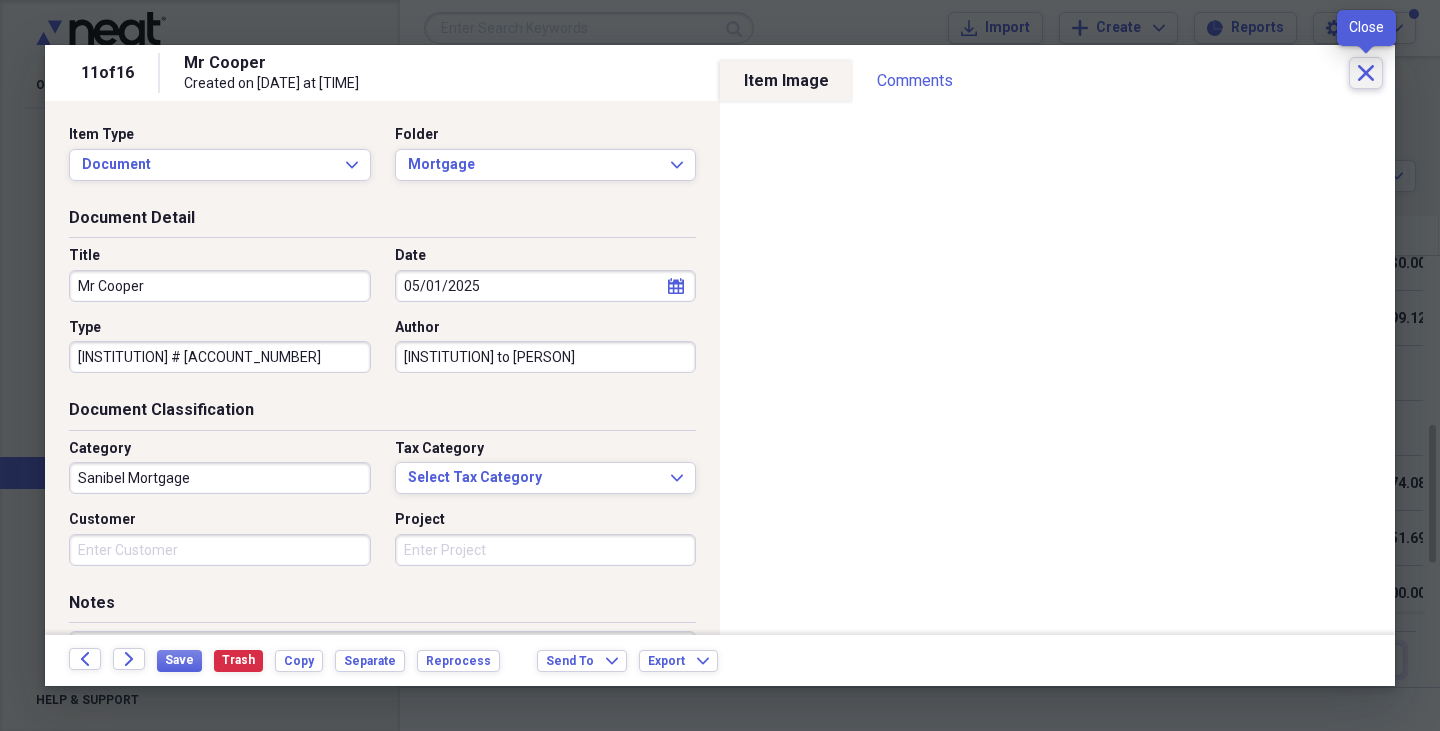 click on "Close" 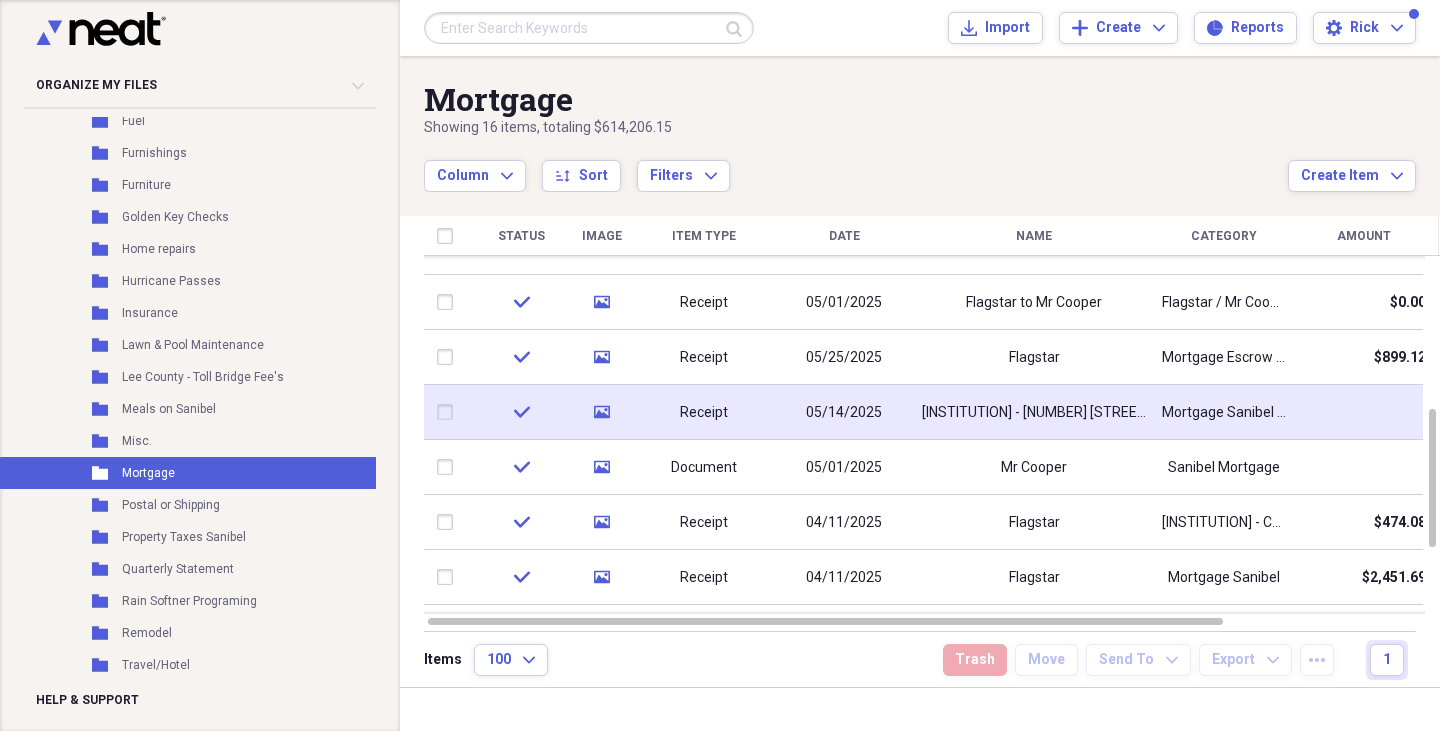 click on "media" at bounding box center (601, 412) 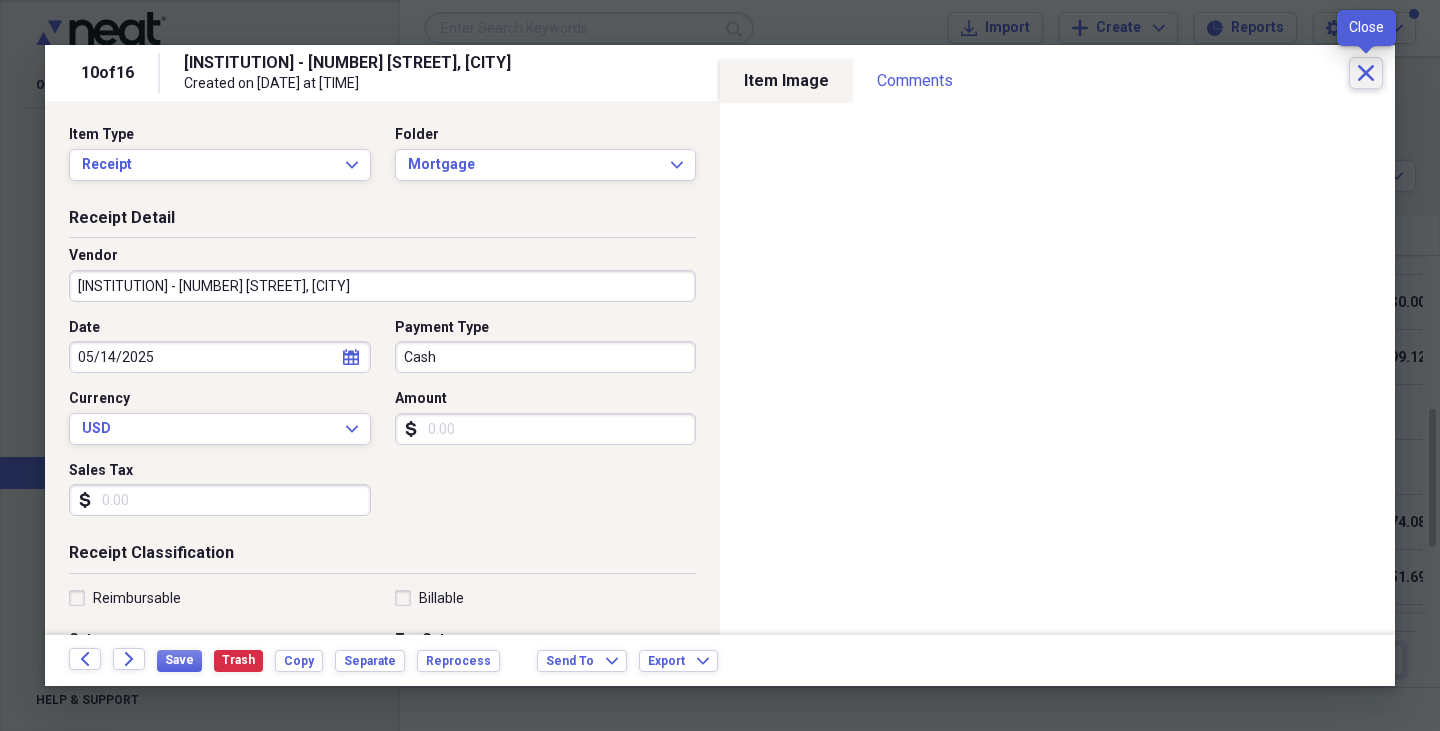 click 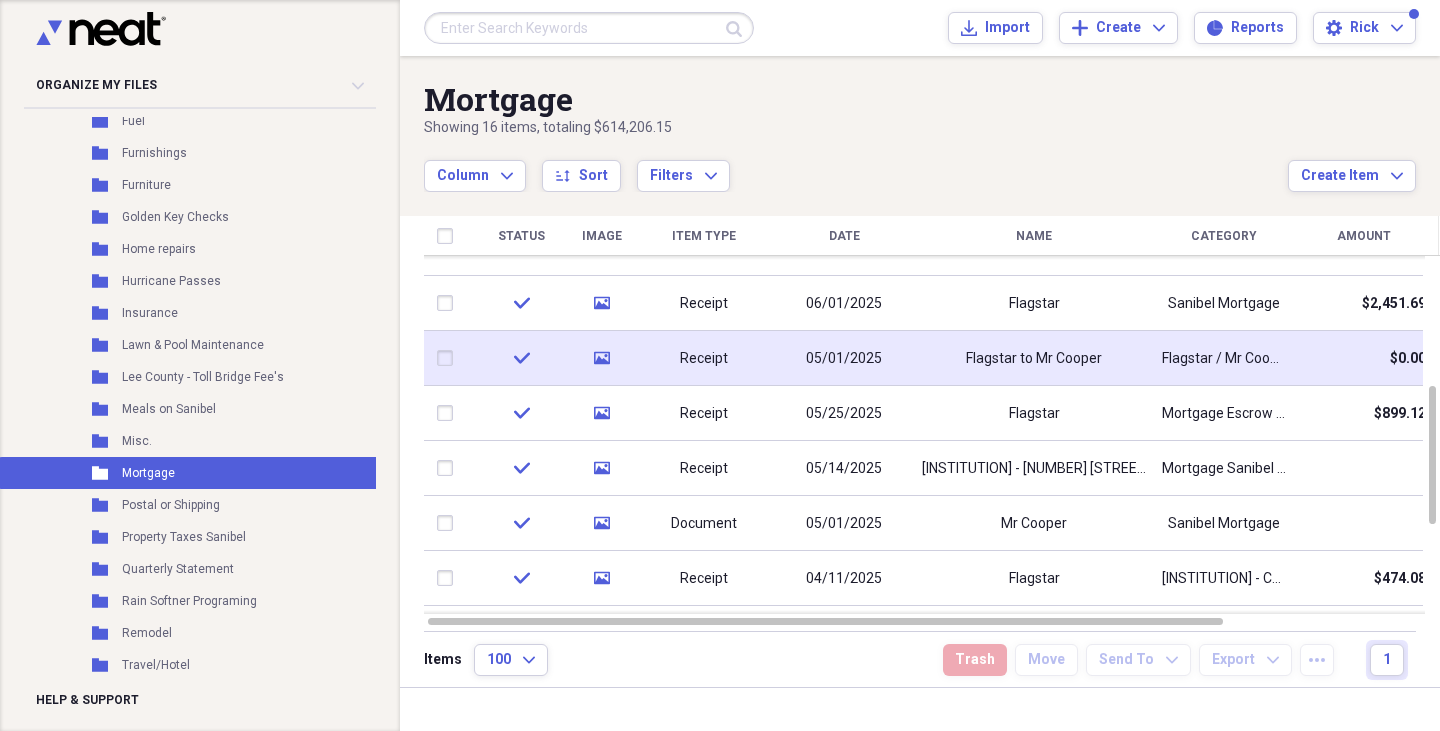 click on "check" at bounding box center (521, 358) 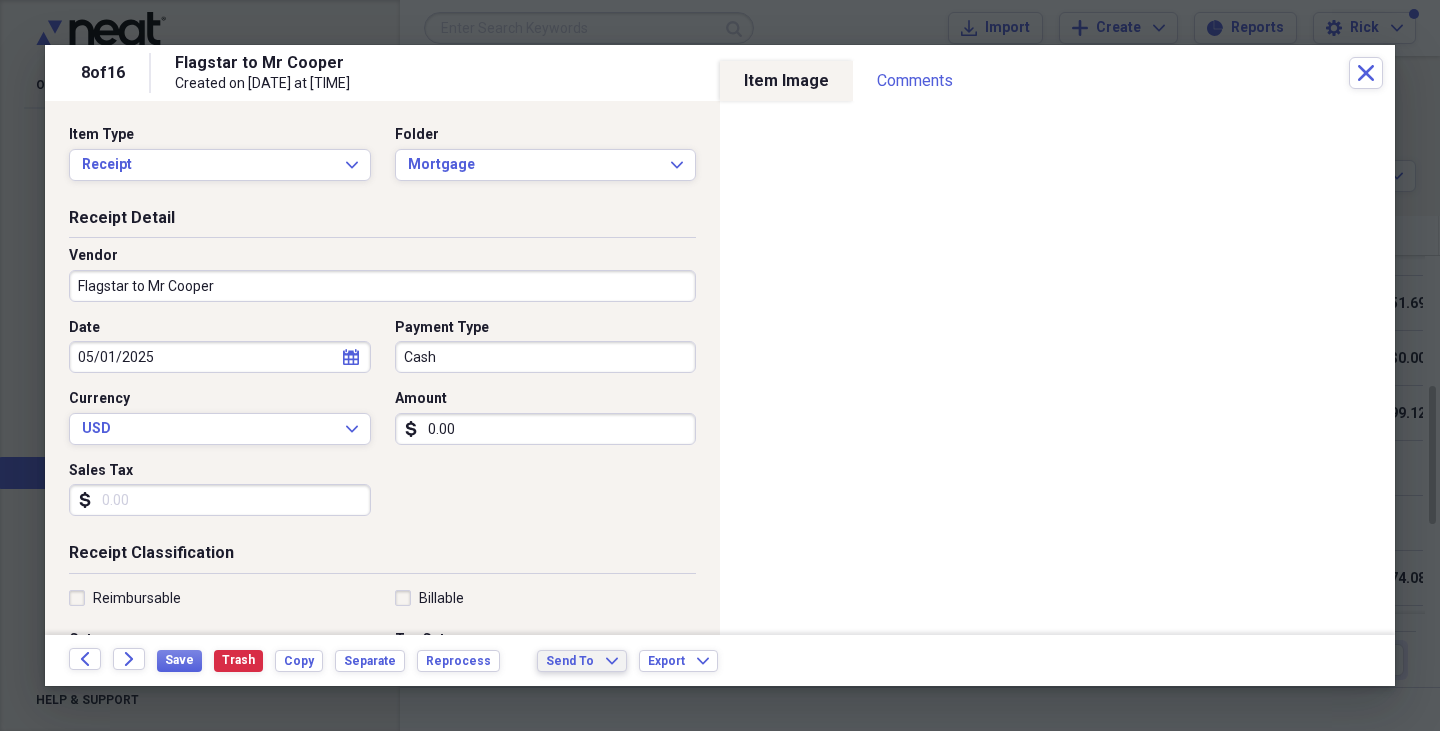 click on "Send To" at bounding box center [570, 661] 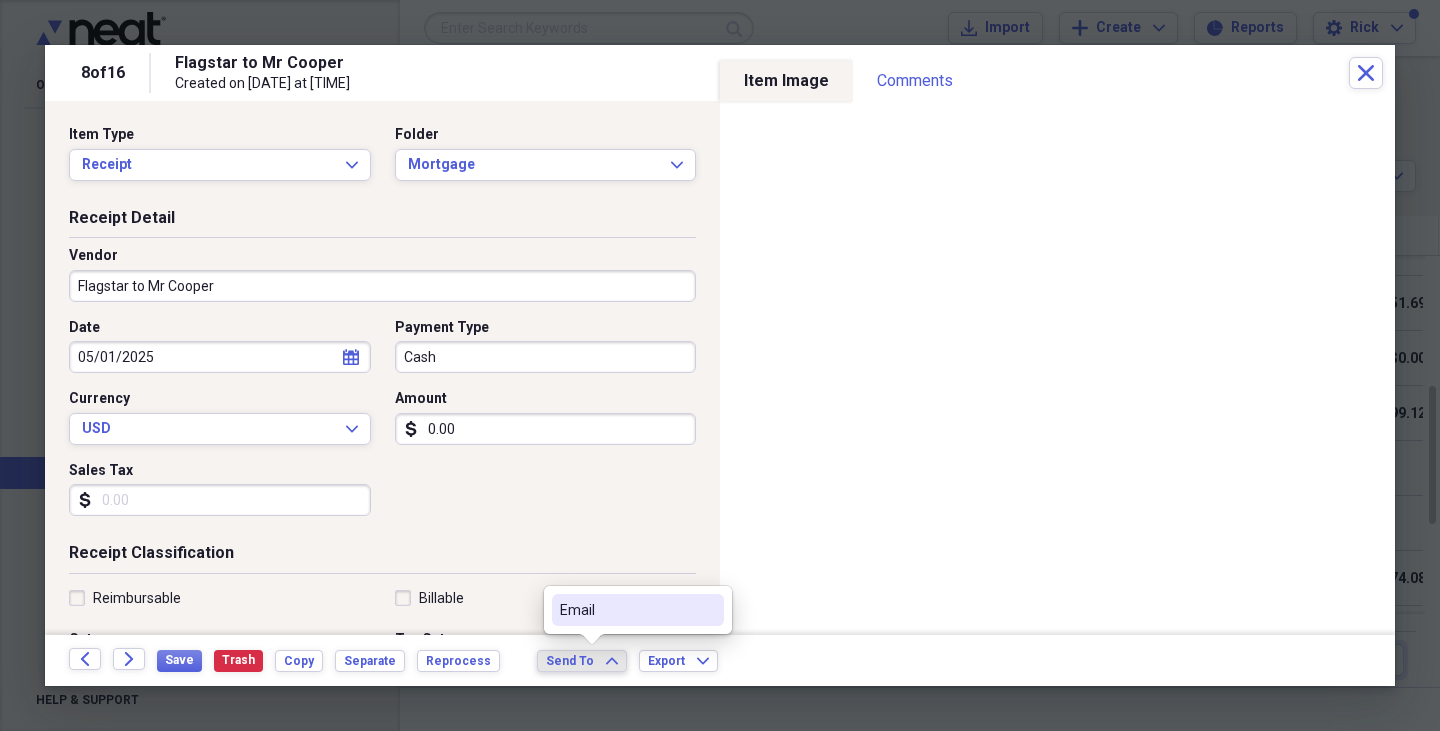 click on "Email" at bounding box center [626, 610] 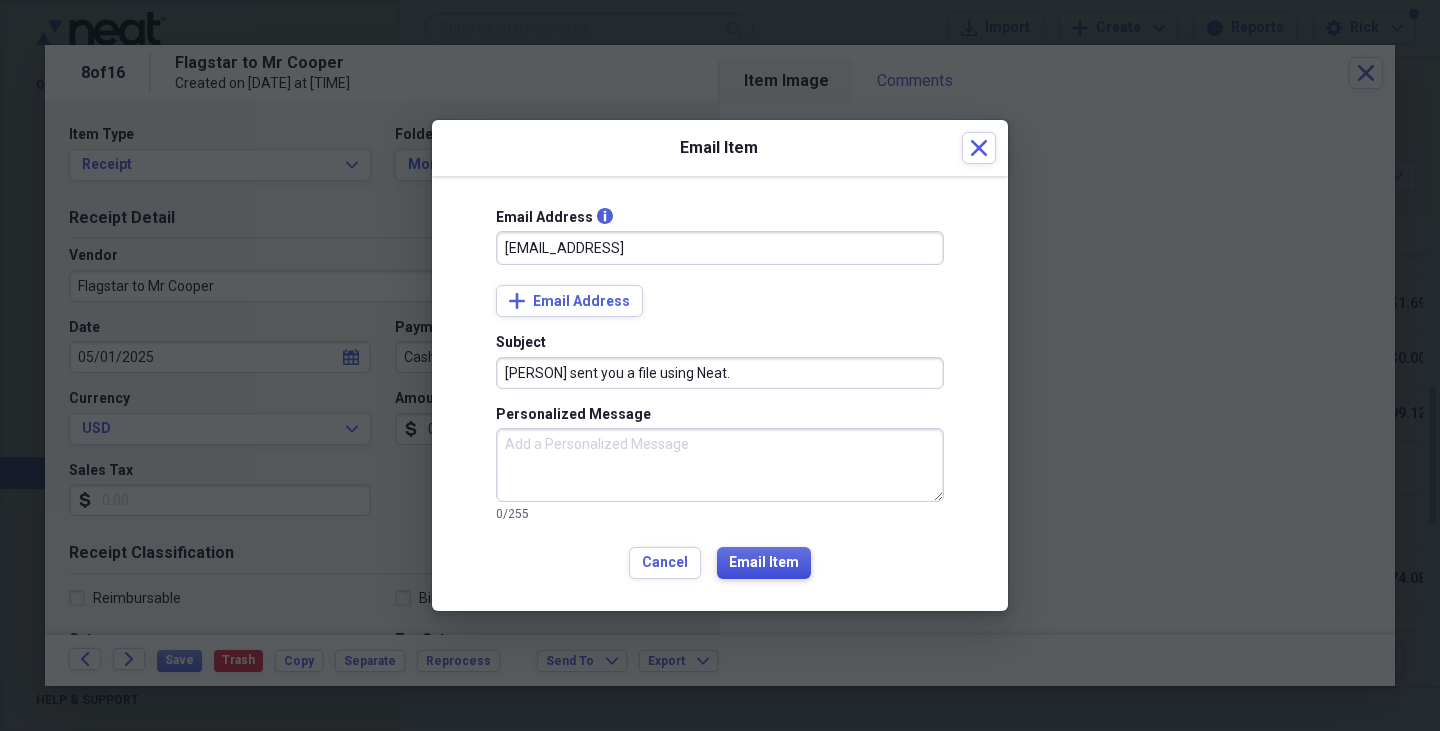 type on "[EMAIL_ADDRESS]" 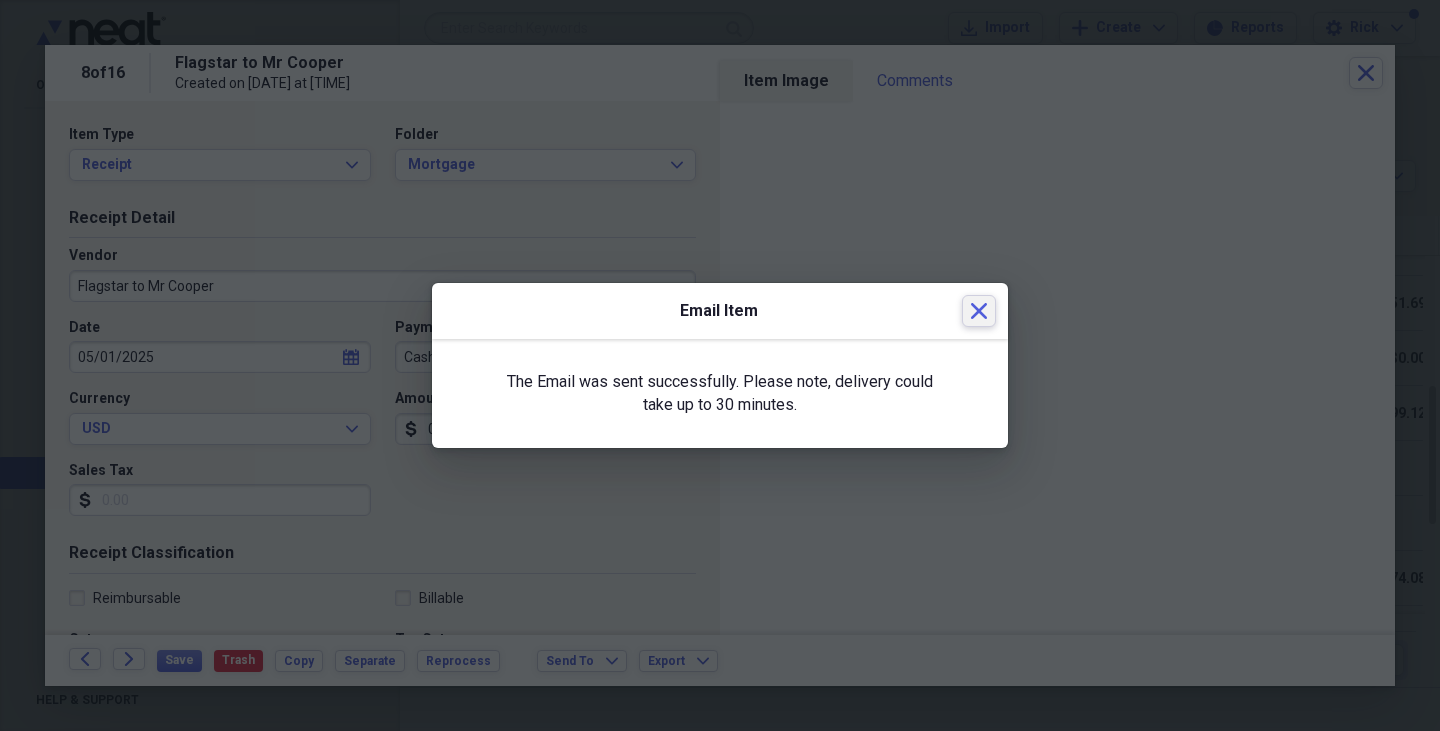 click 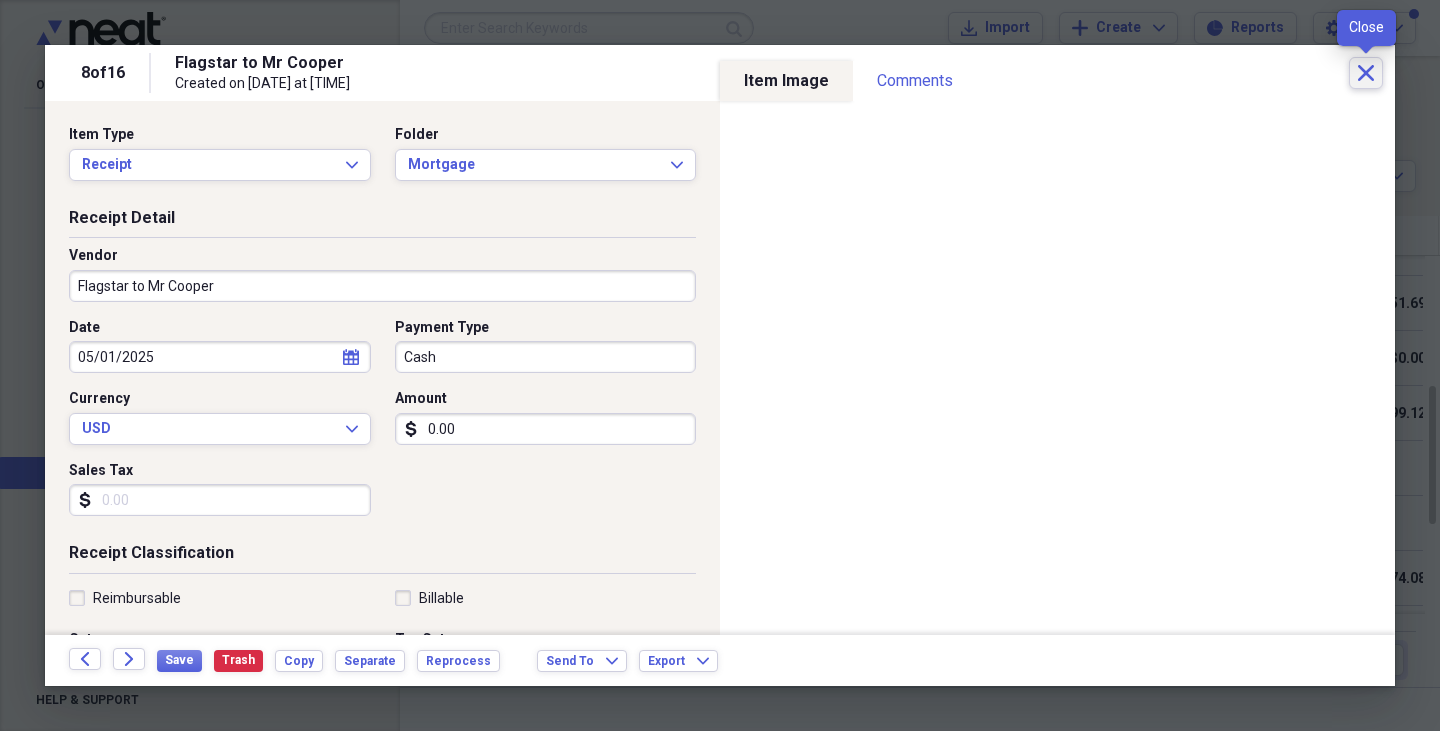 click on "Close" 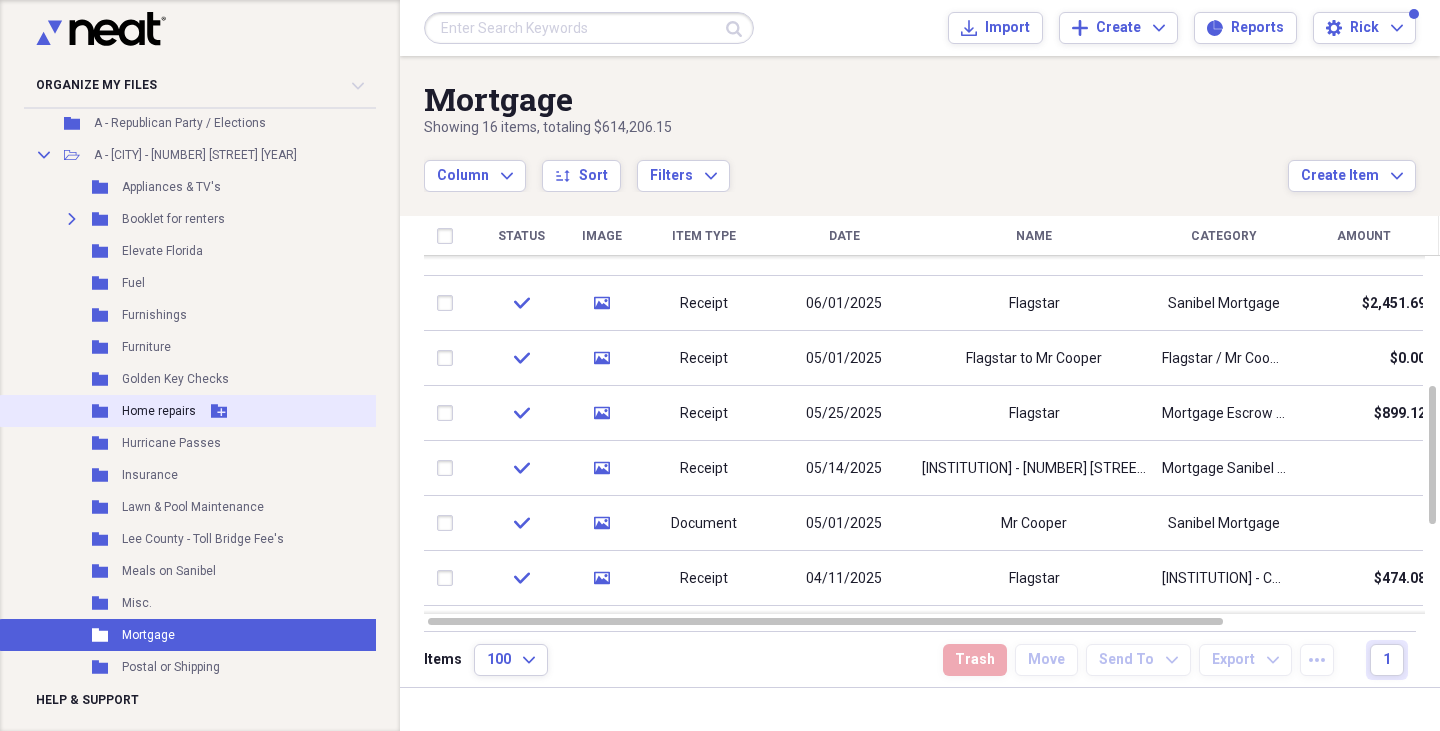 scroll, scrollTop: 680, scrollLeft: 0, axis: vertical 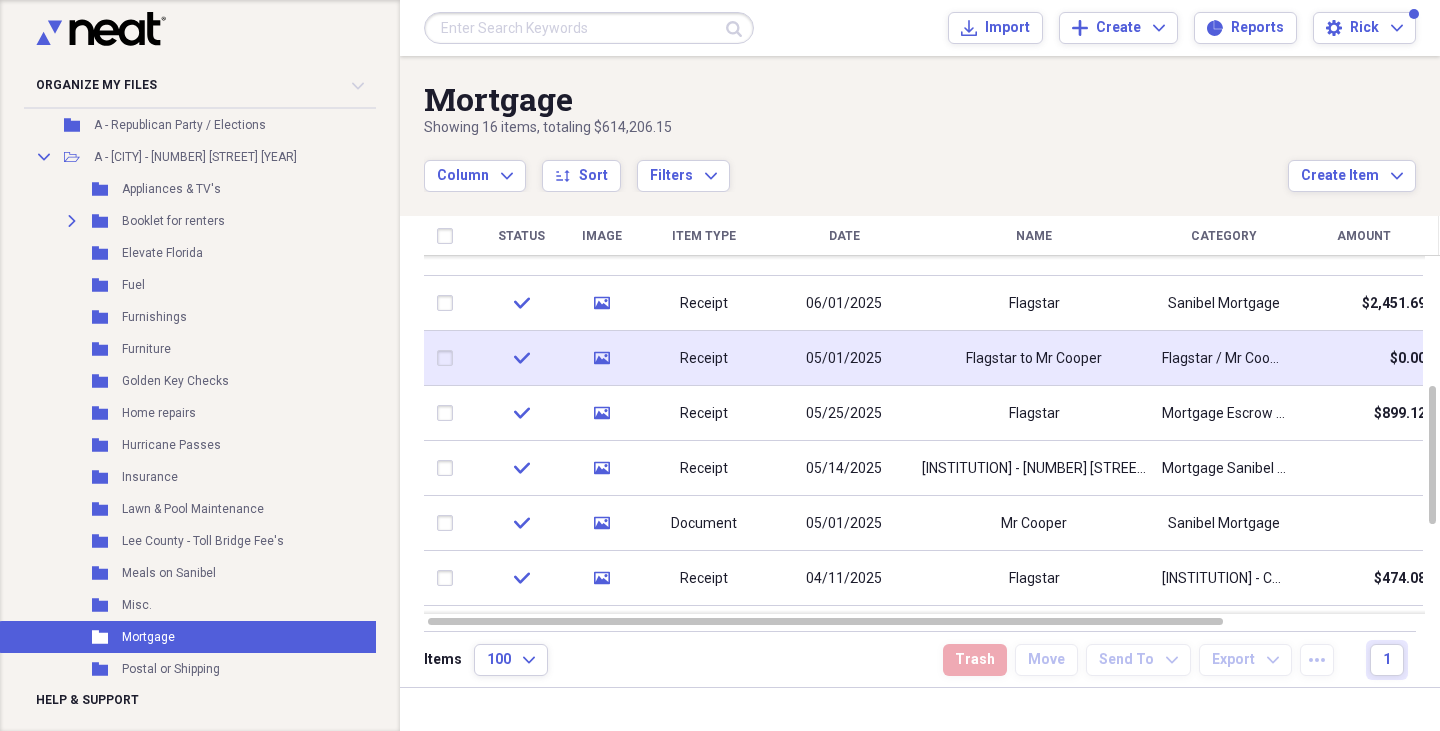 click on "check" at bounding box center (521, 358) 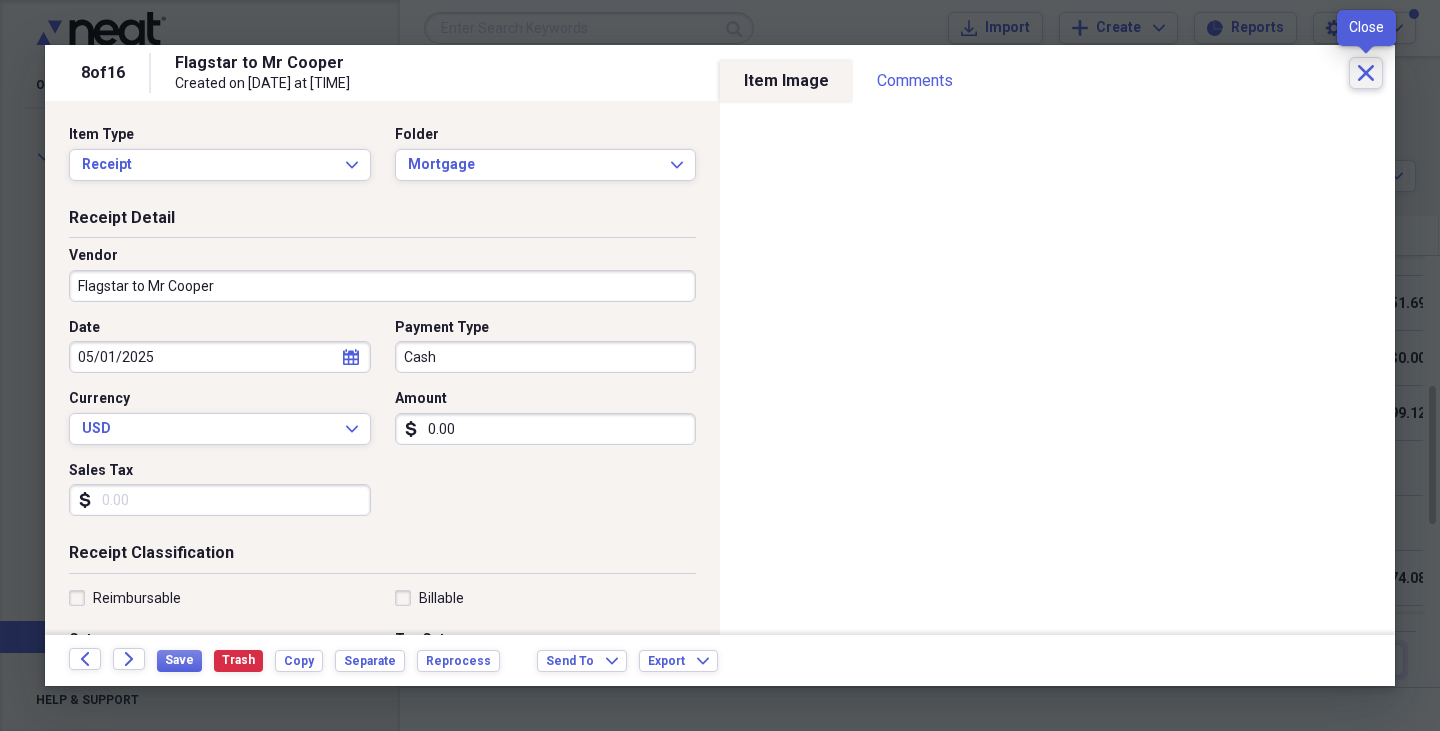click on "Close" 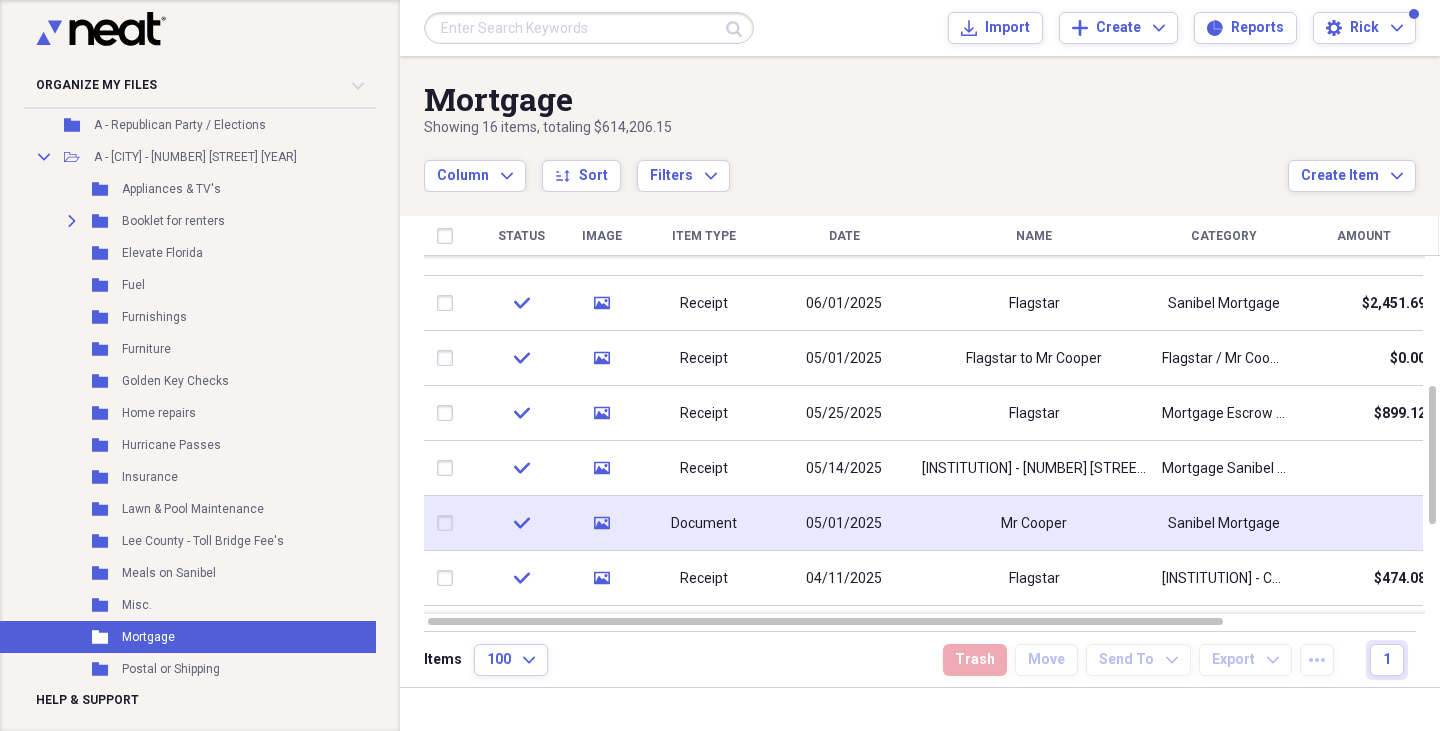 click on "check" at bounding box center (521, 523) 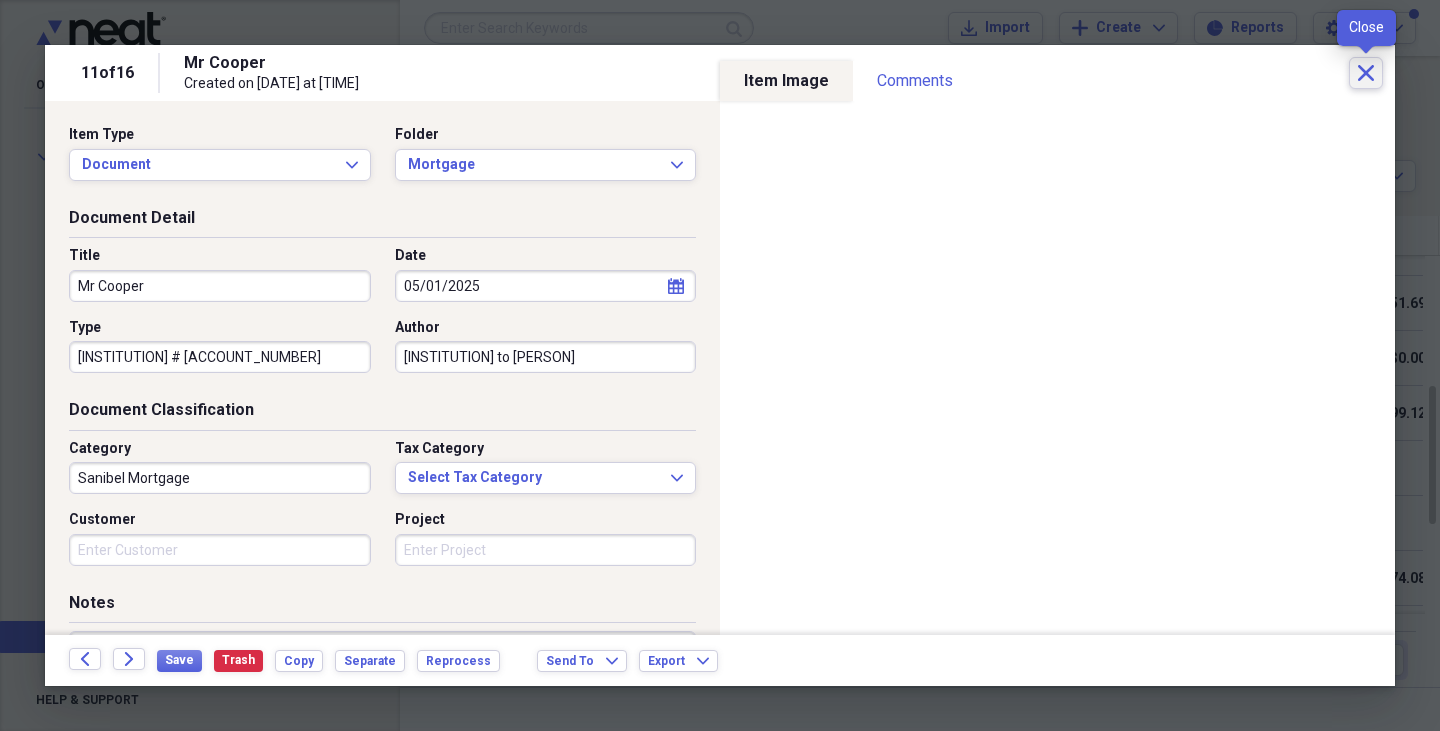 click on "Close" at bounding box center (1366, 73) 